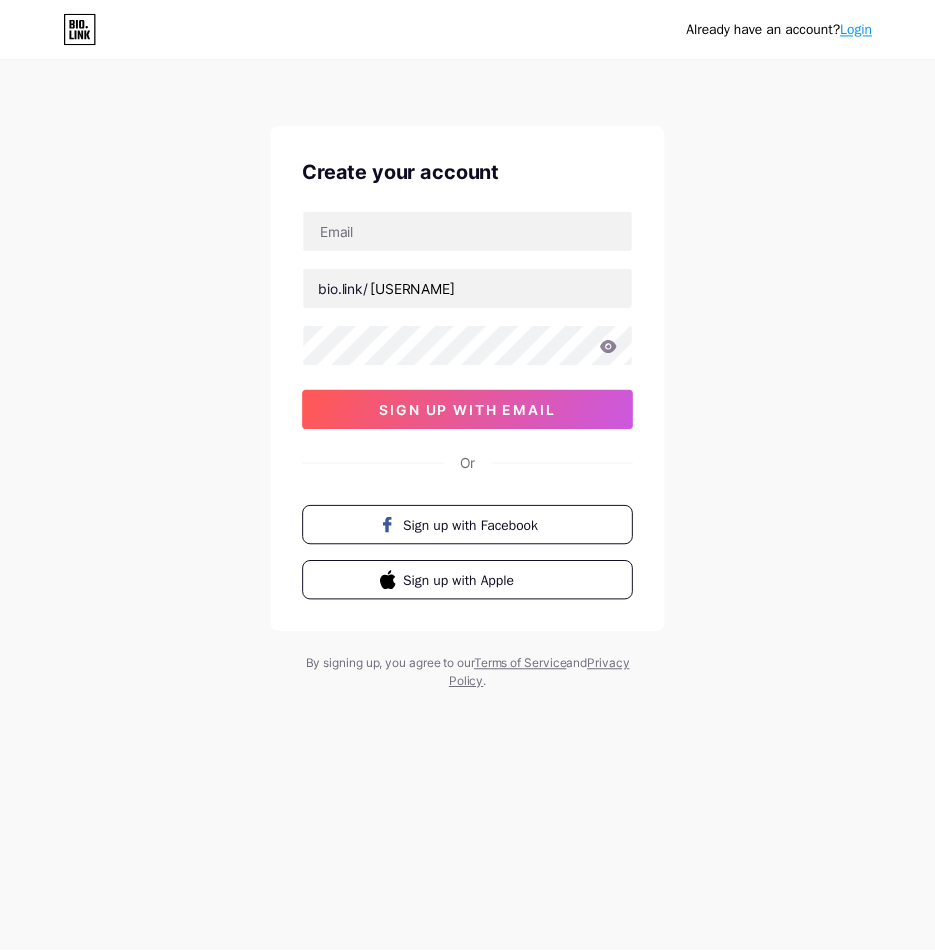 scroll, scrollTop: 0, scrollLeft: 0, axis: both 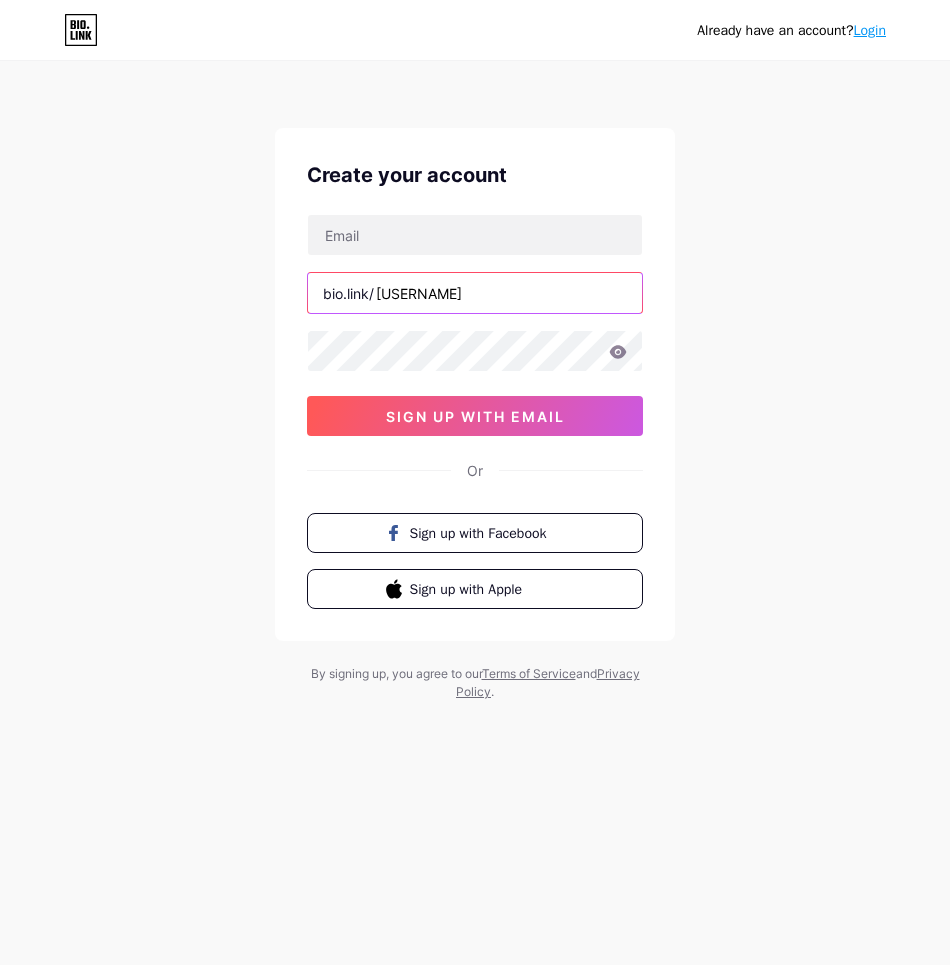 click on "[USERNAME]" at bounding box center [475, 293] 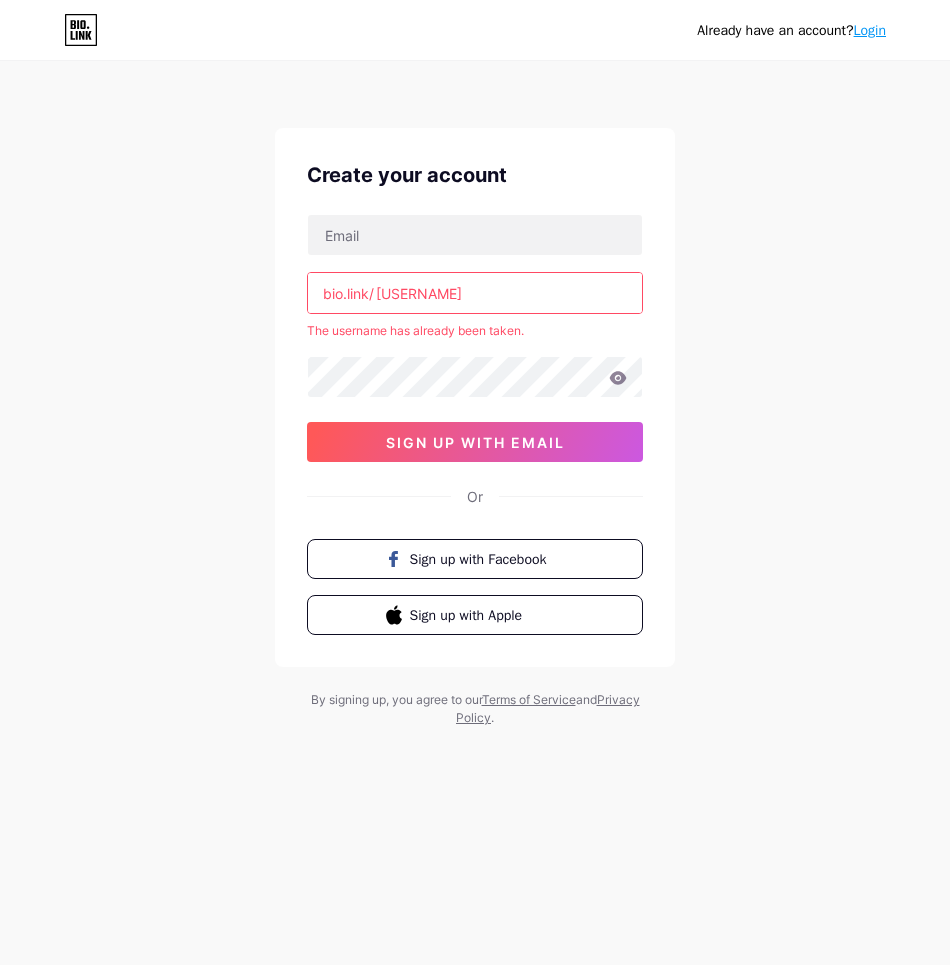 click on "Already have an account?  Login   Create your account         bio.link/   [USERNAME]     The username has already been taken.             [USERNAME]     sign up with email         Or       Sign up with Facebook
Sign up with Apple      and  ." at bounding box center [475, 395] 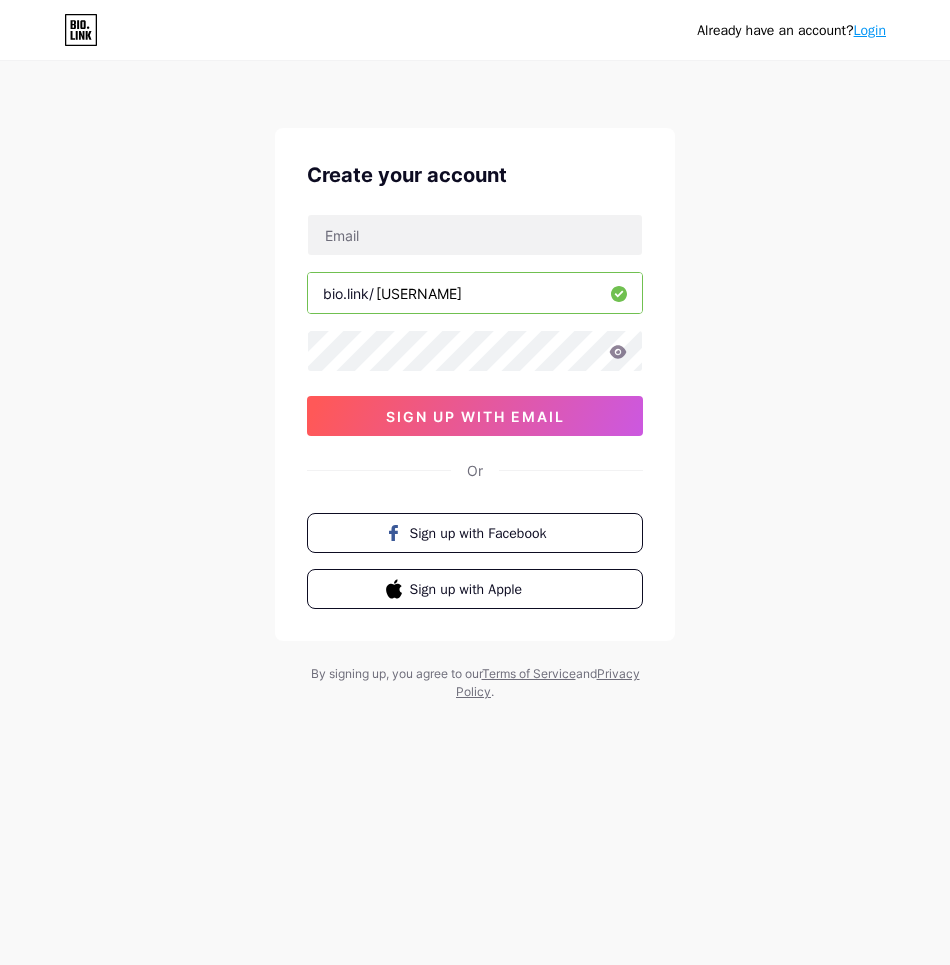 click on "[USERNAME]" at bounding box center (475, 293) 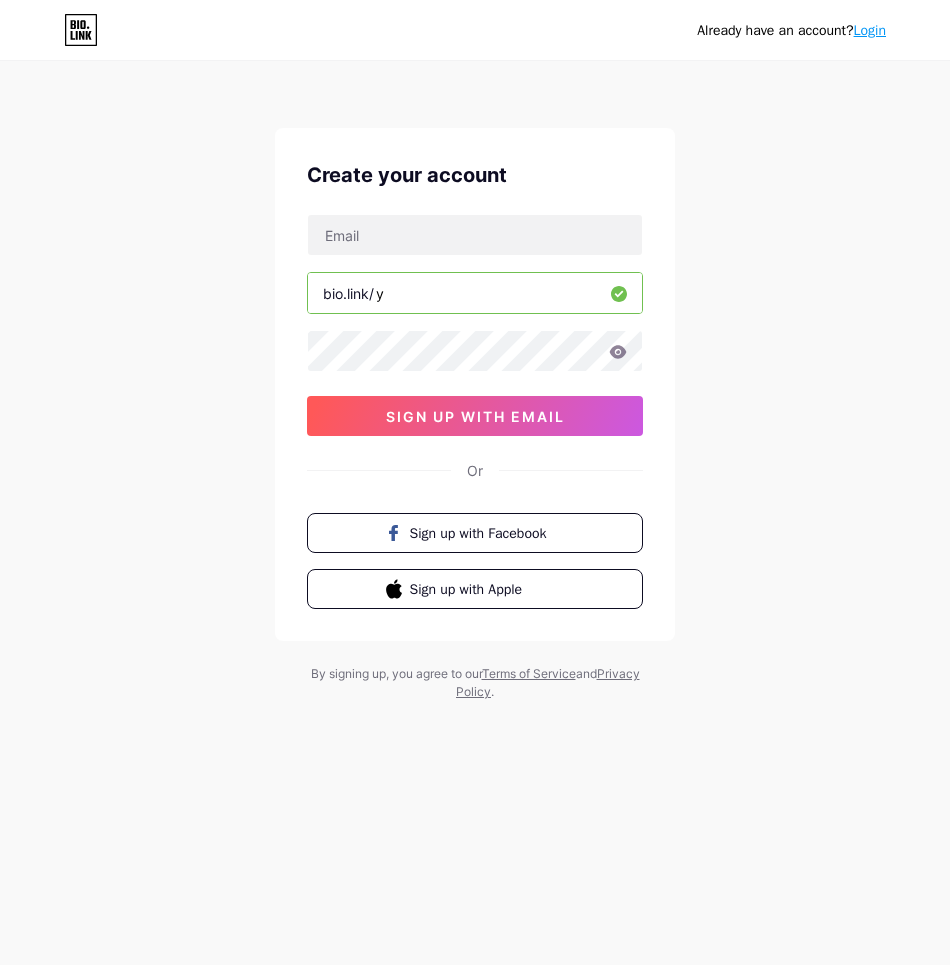 click on "y" at bounding box center [475, 293] 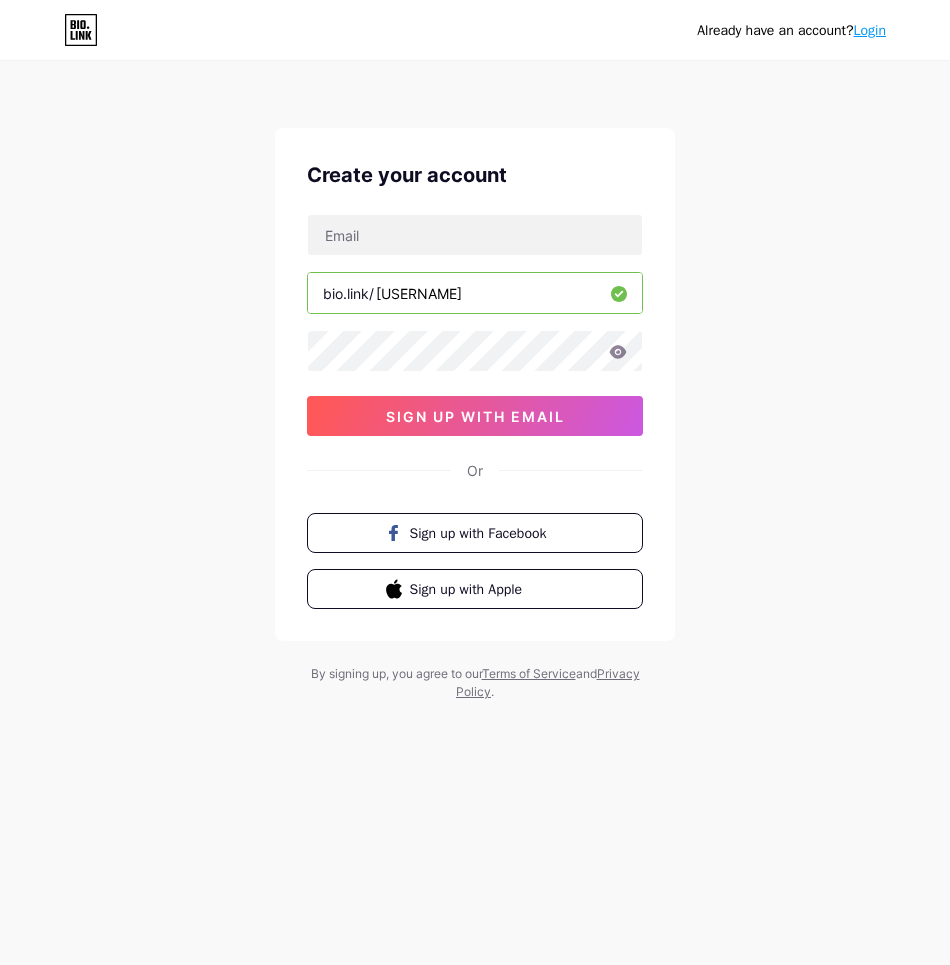 type on "[USERNAME]" 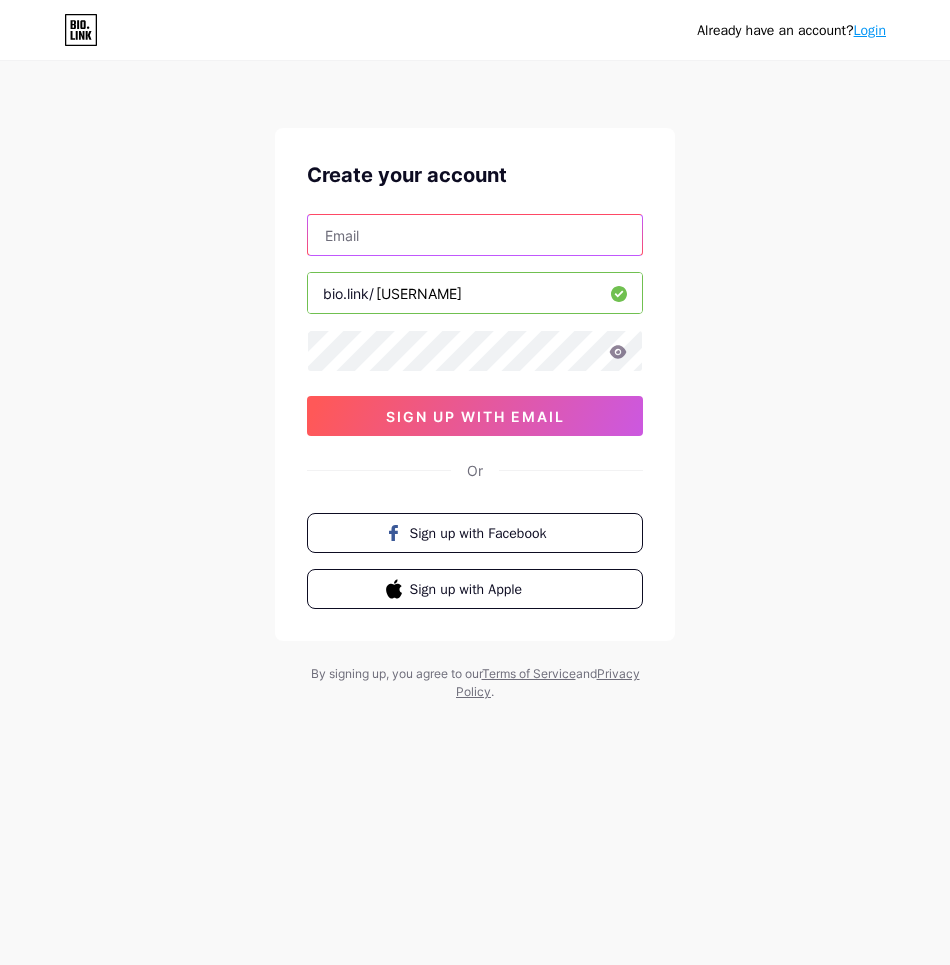 click at bounding box center (475, 235) 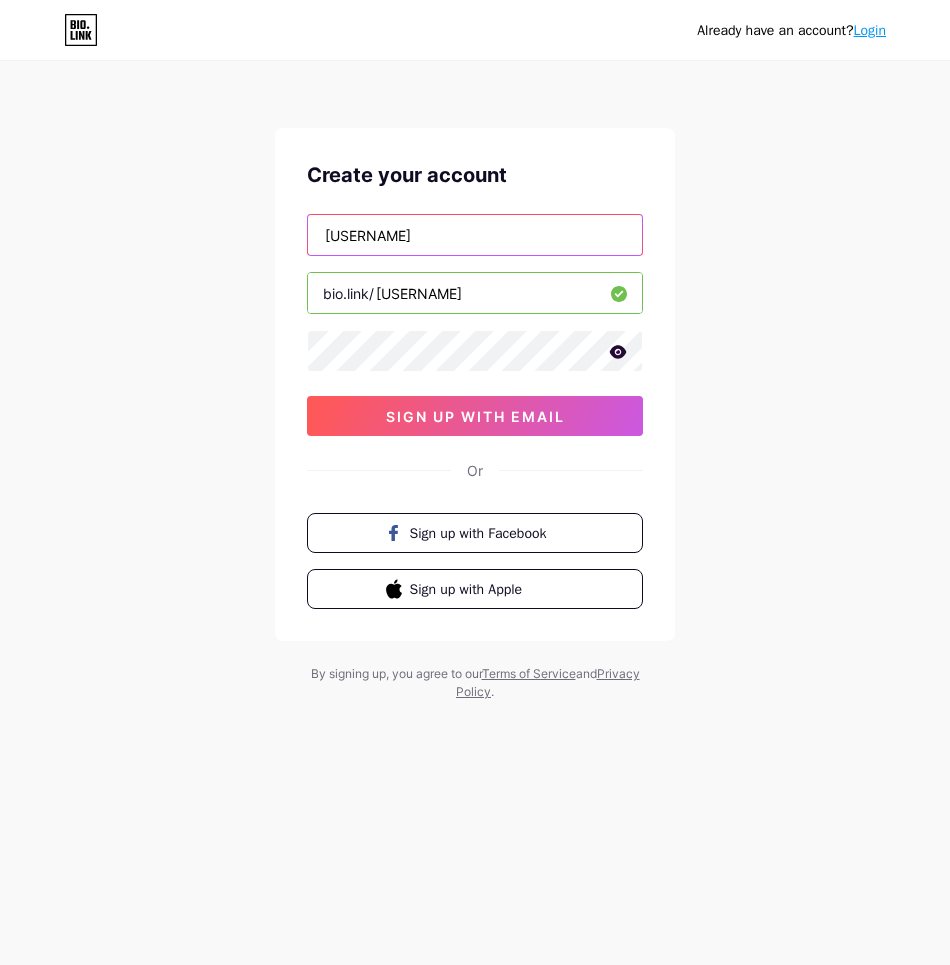 click on "[USERNAME]" at bounding box center [475, 235] 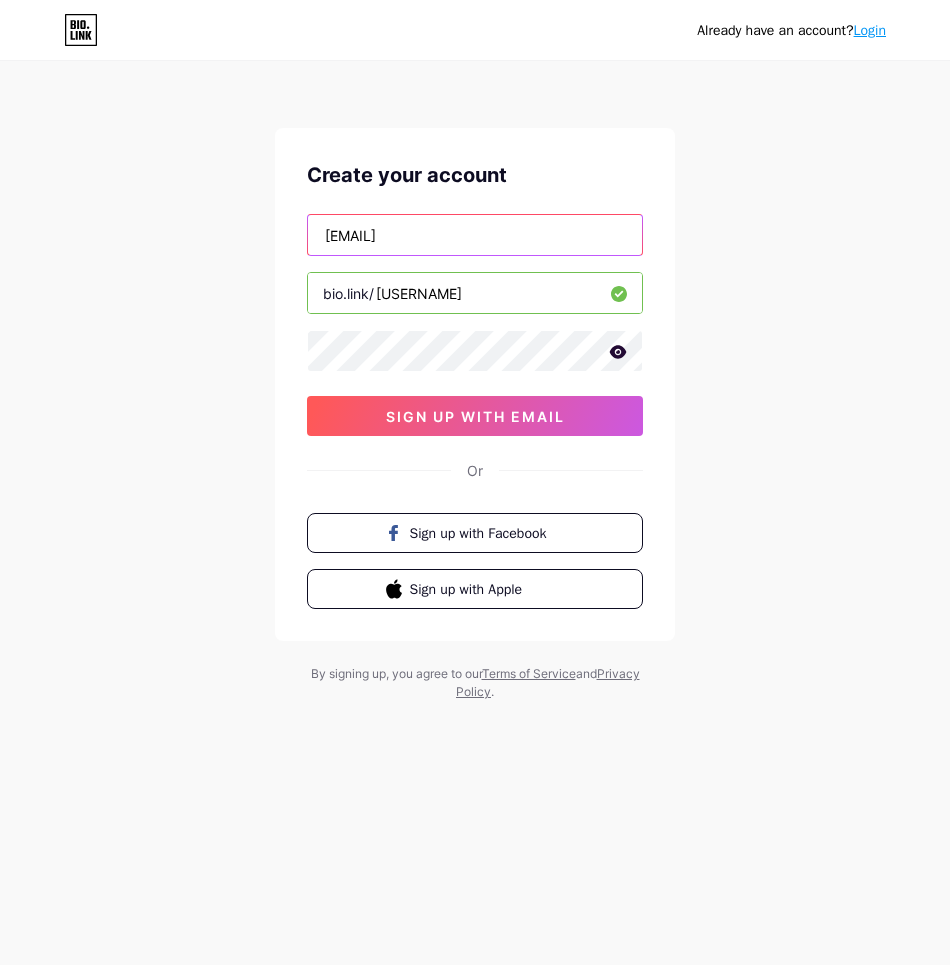 click on "[EMAIL]" at bounding box center [475, 235] 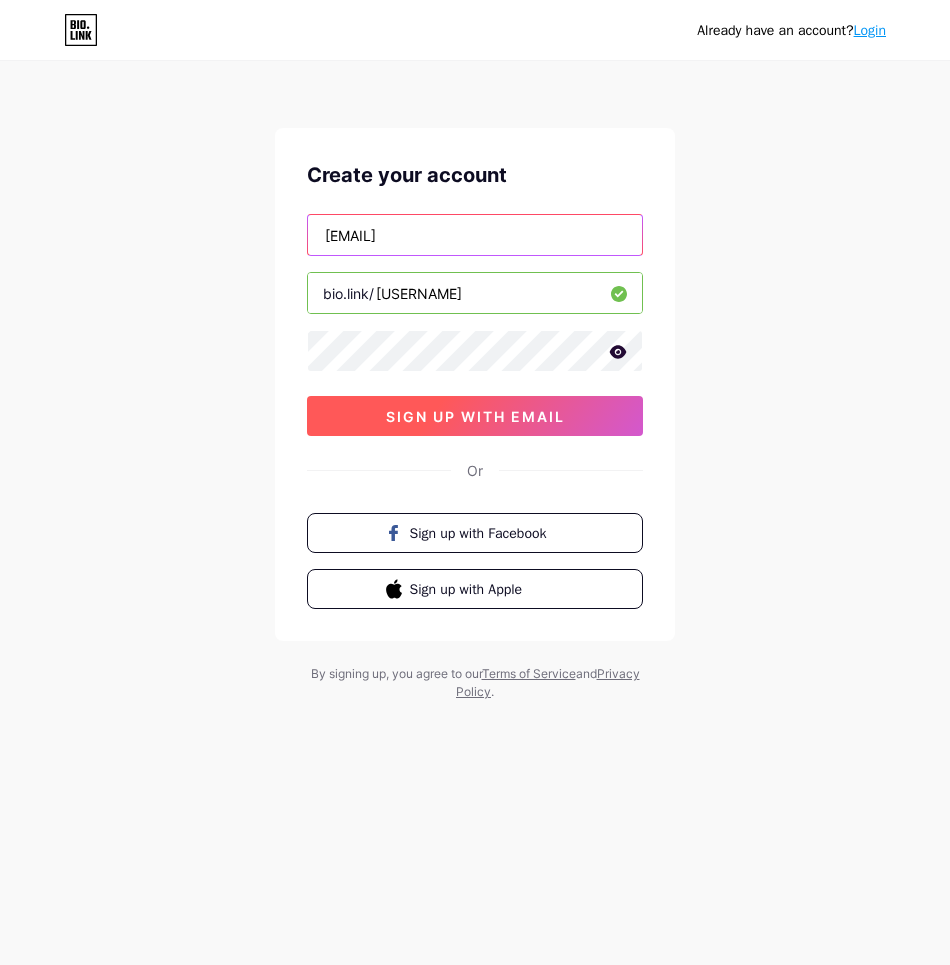type on "[EMAIL]" 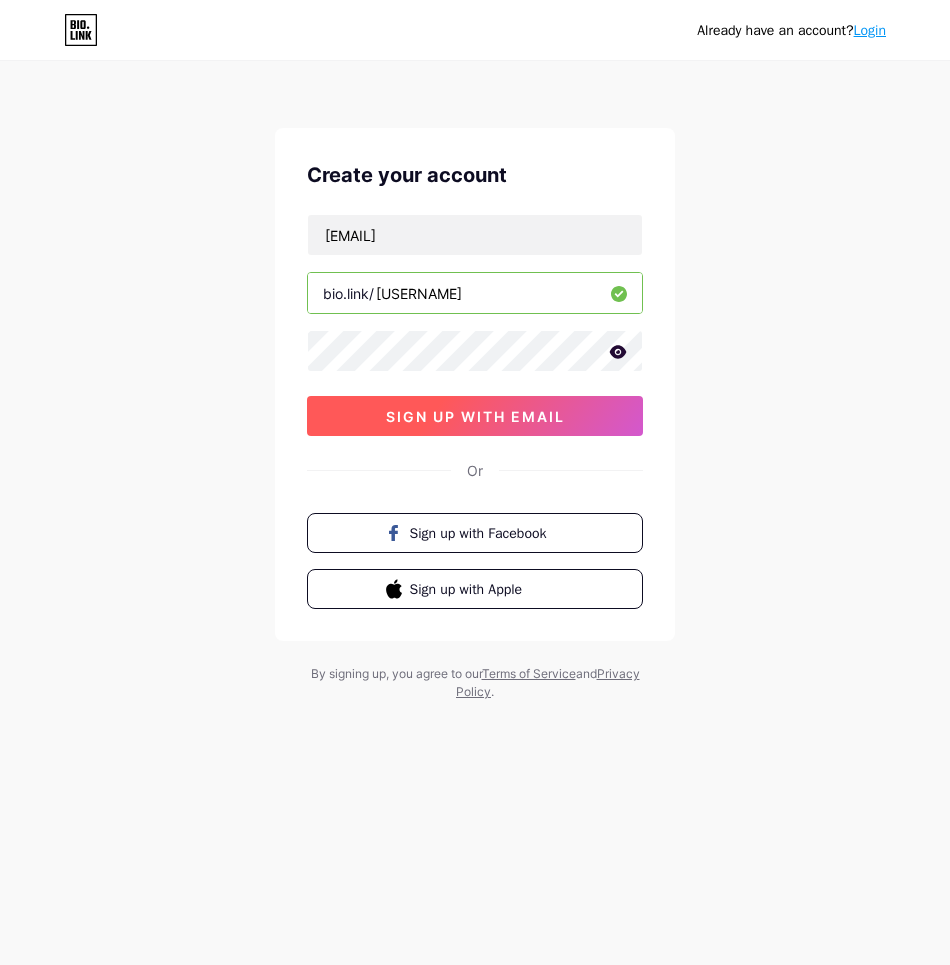 click on "sign up with email" at bounding box center (475, 416) 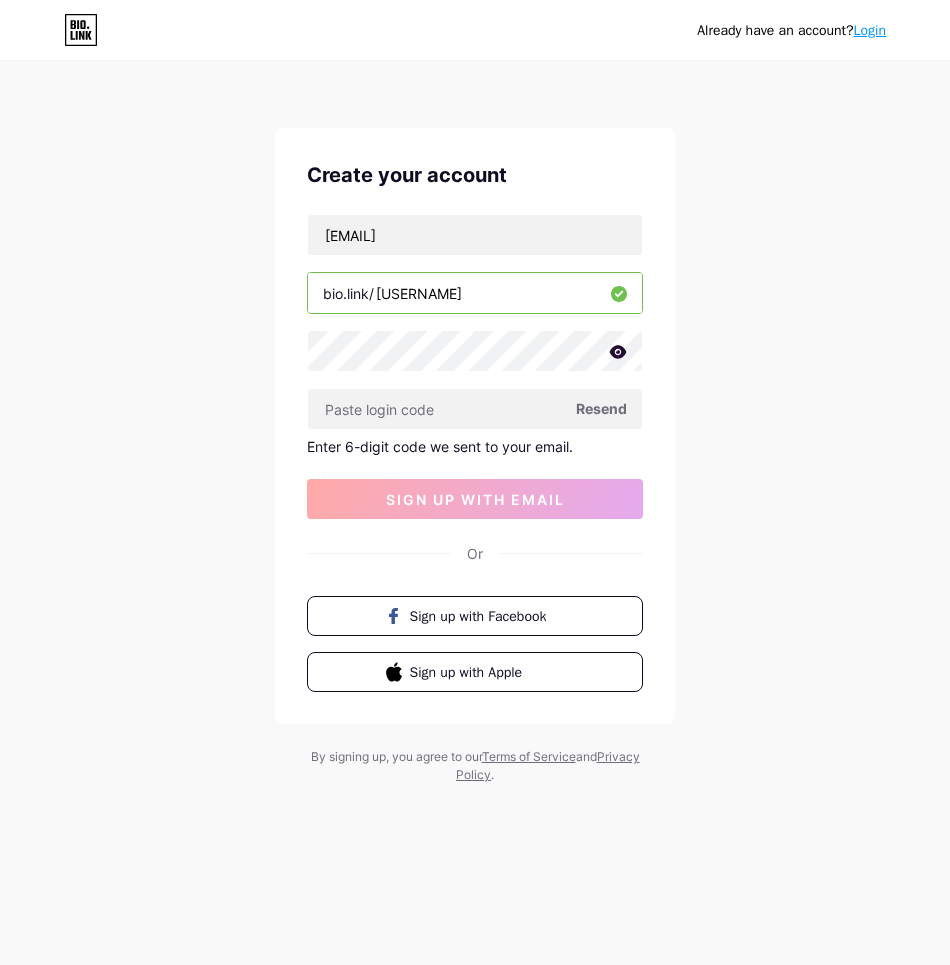 click on "Resend" at bounding box center (601, 408) 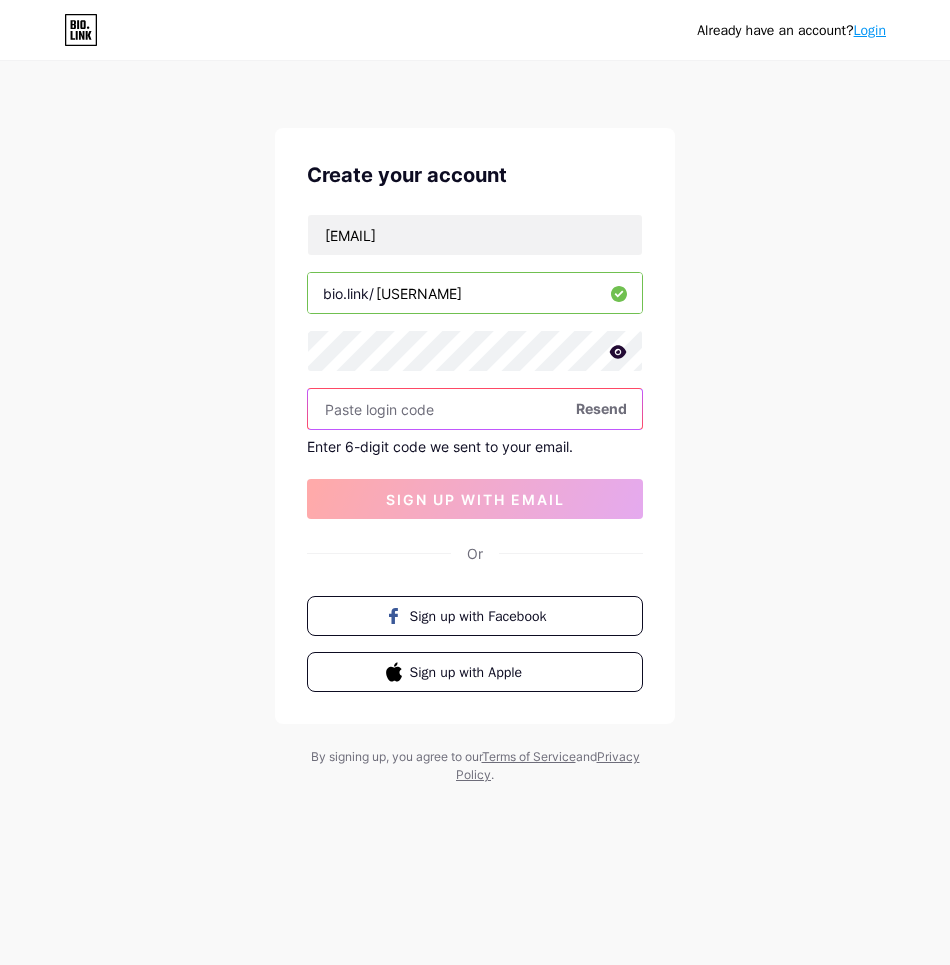 click at bounding box center [475, 409] 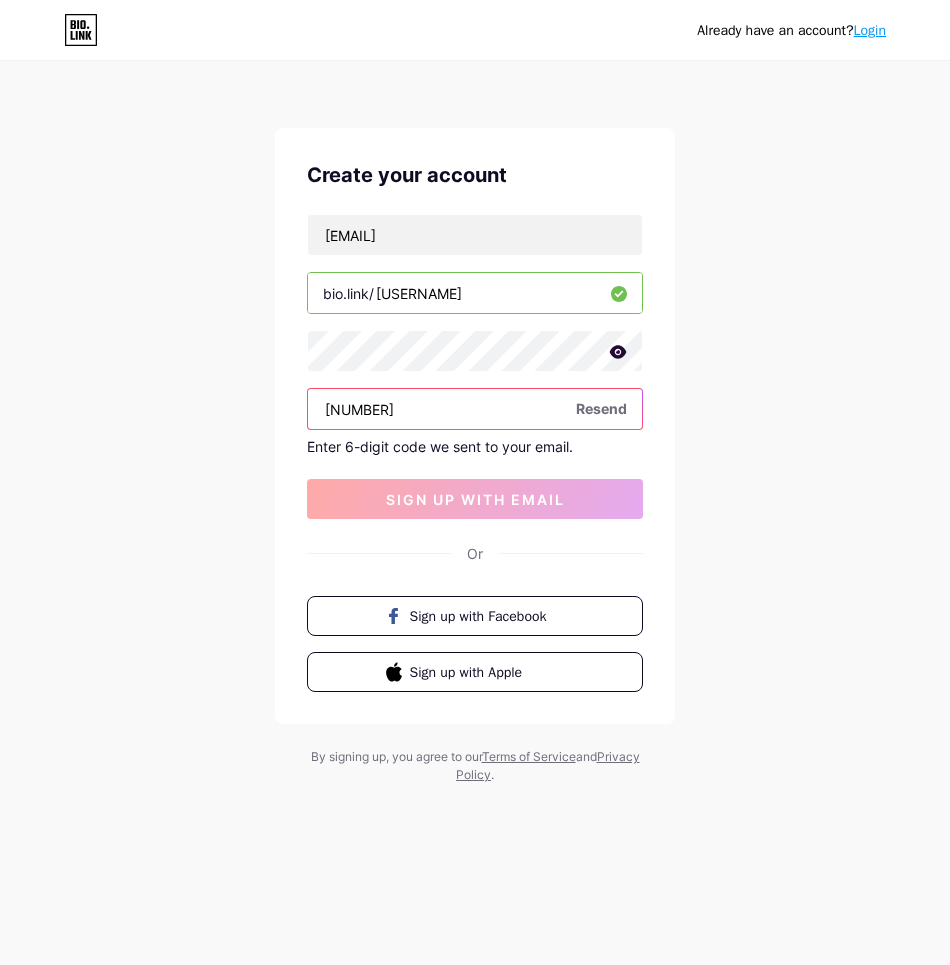 type on "[NUMBER]" 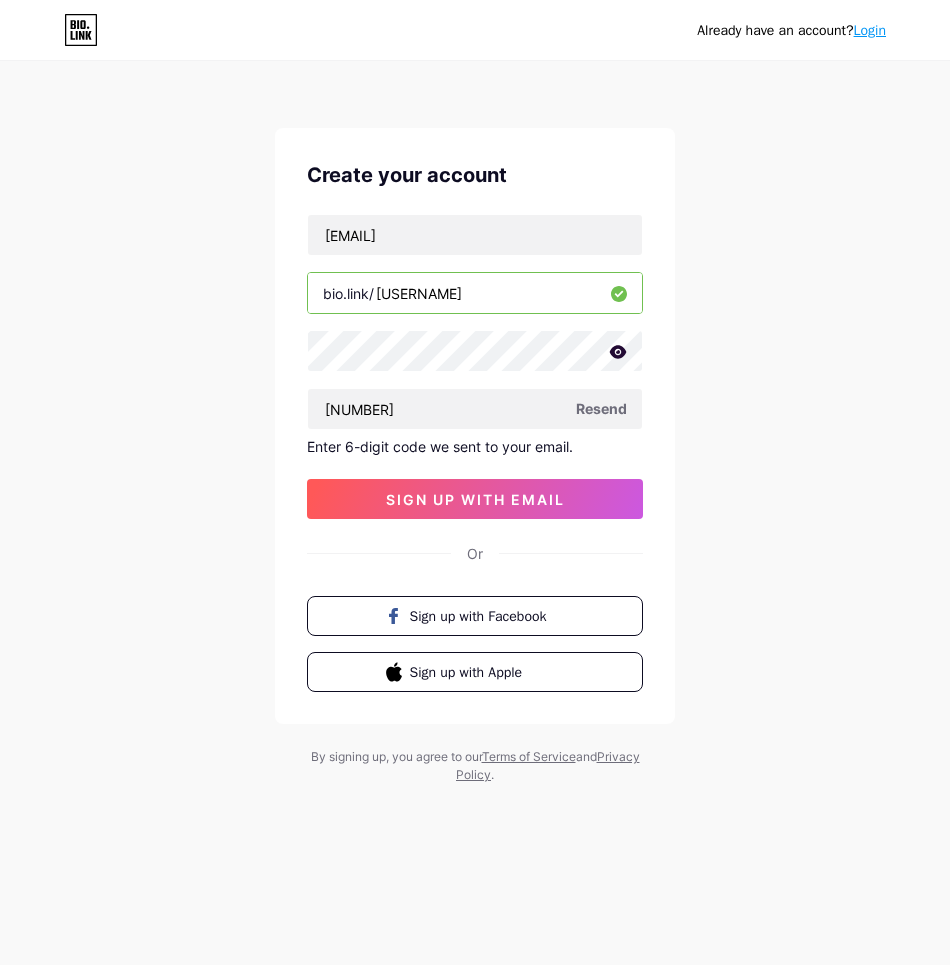 click on "Resend" at bounding box center [601, 408] 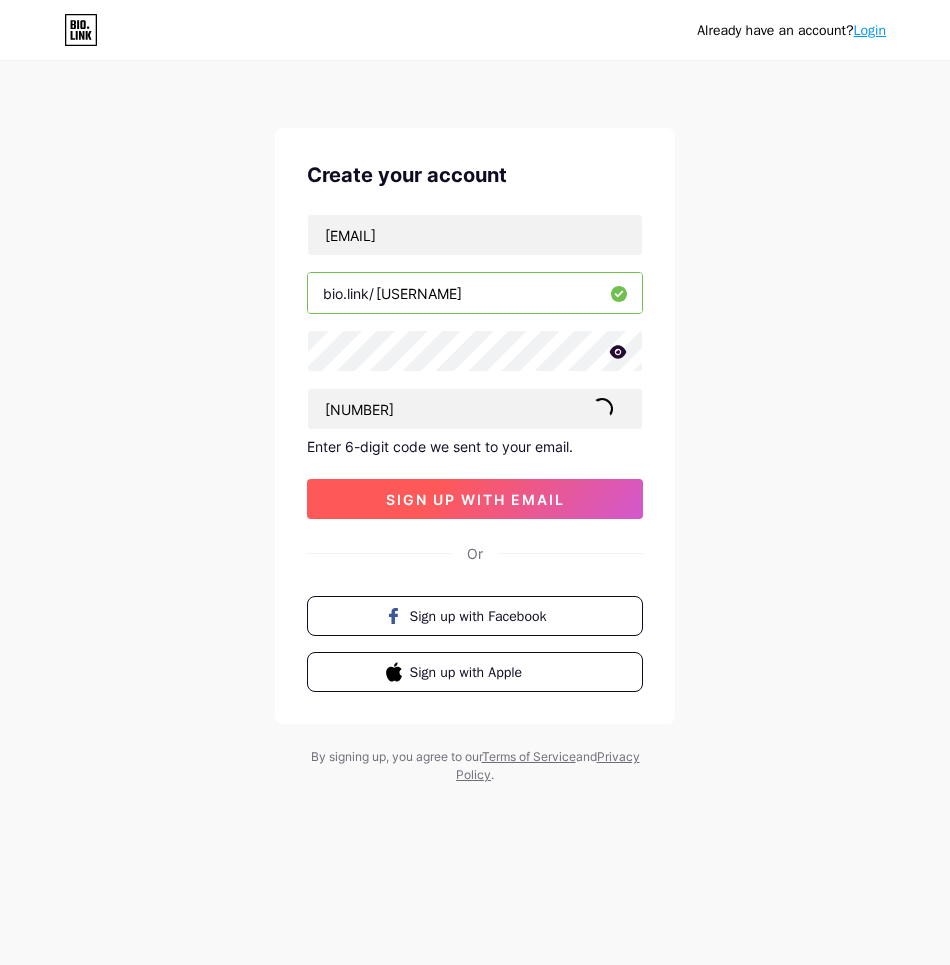 click on "sign up with email" at bounding box center (475, 499) 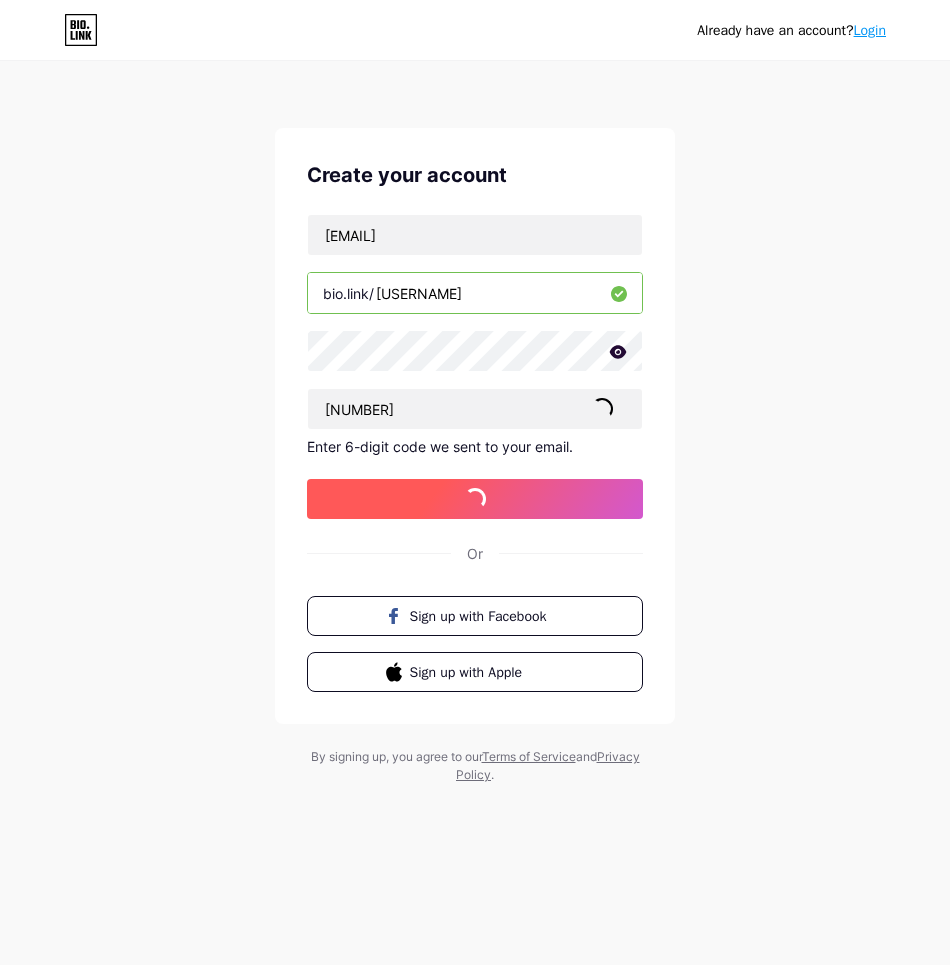 click on "sign up with email" at bounding box center (475, 499) 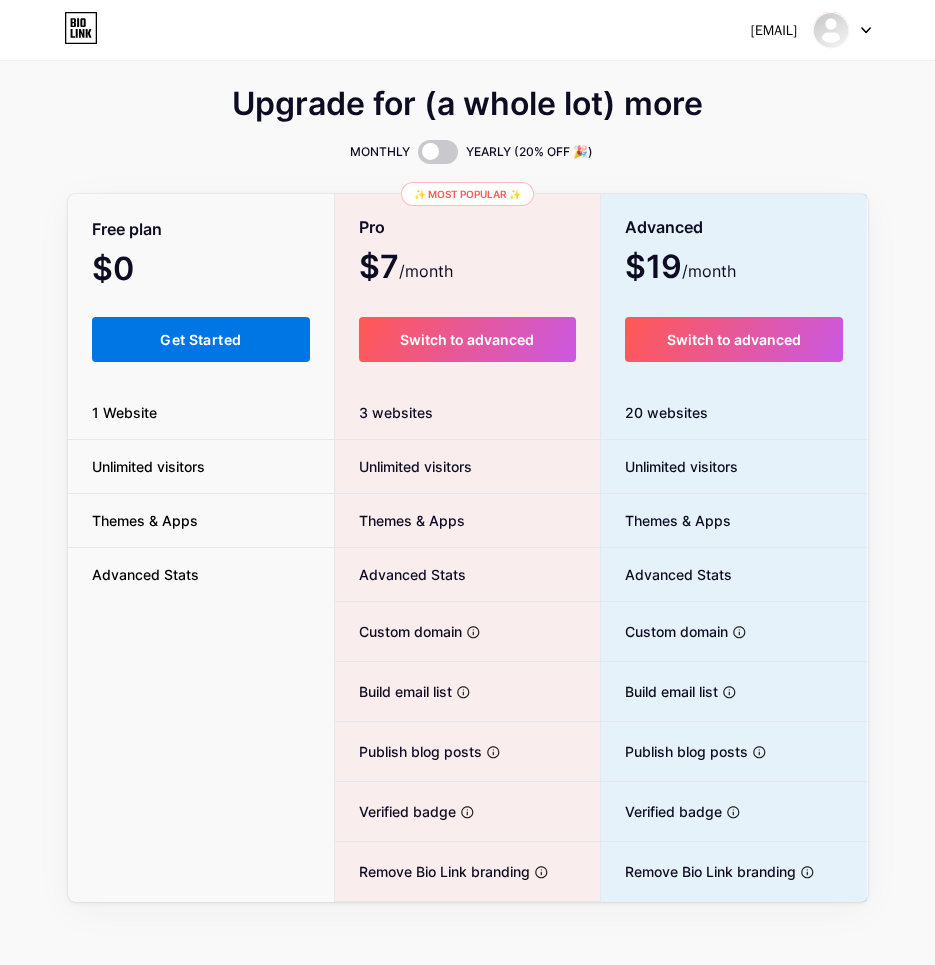 click on "Get Started" at bounding box center [200, 339] 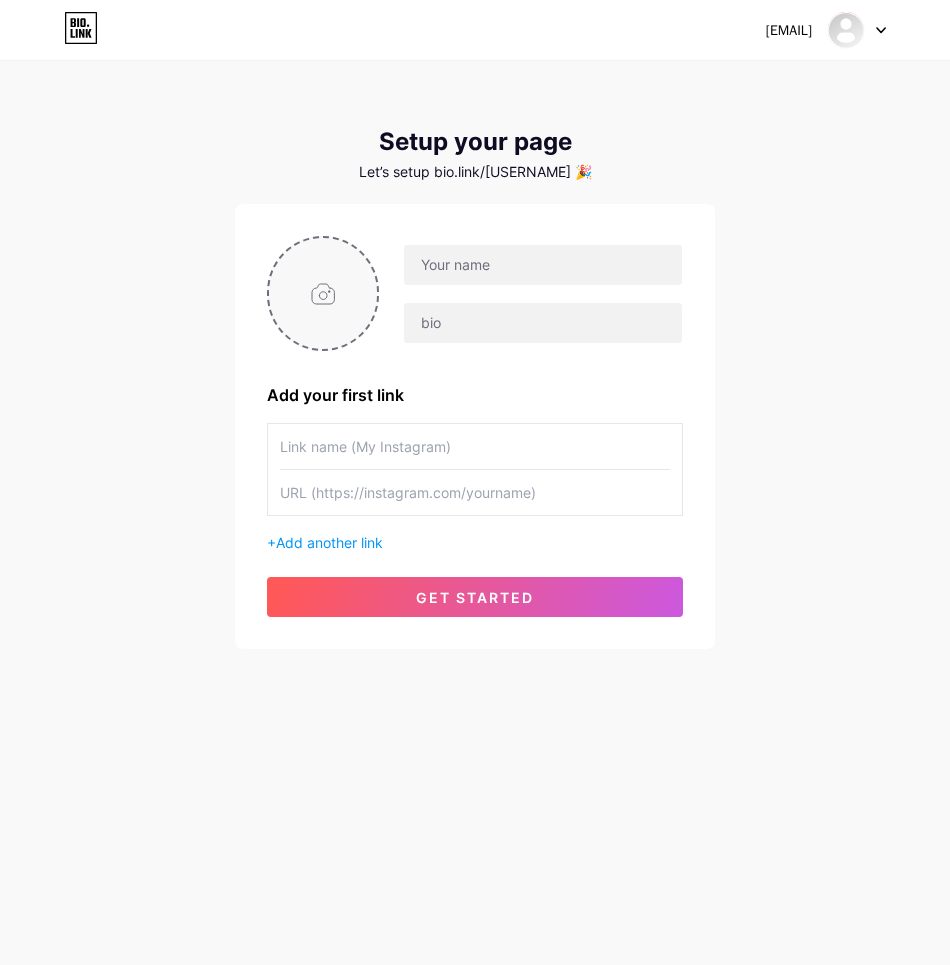 click at bounding box center (323, 293) 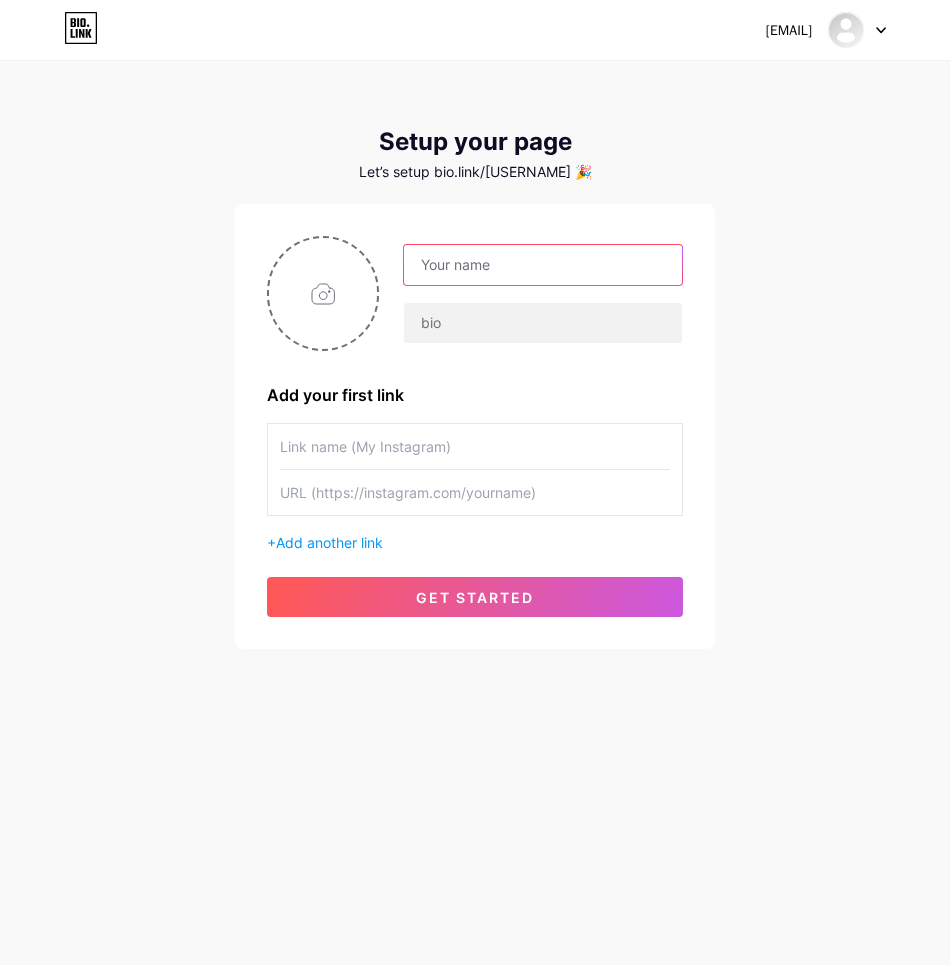 click at bounding box center (543, 265) 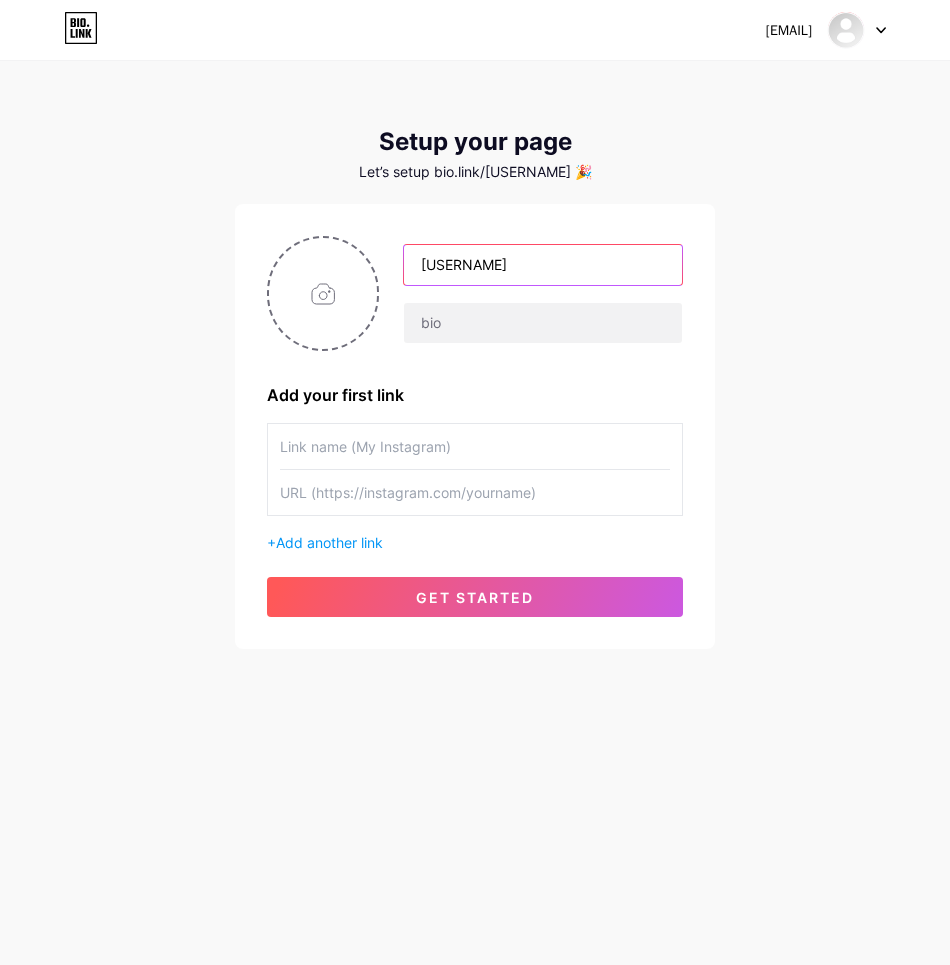 click on "[USERNAME]" at bounding box center [543, 265] 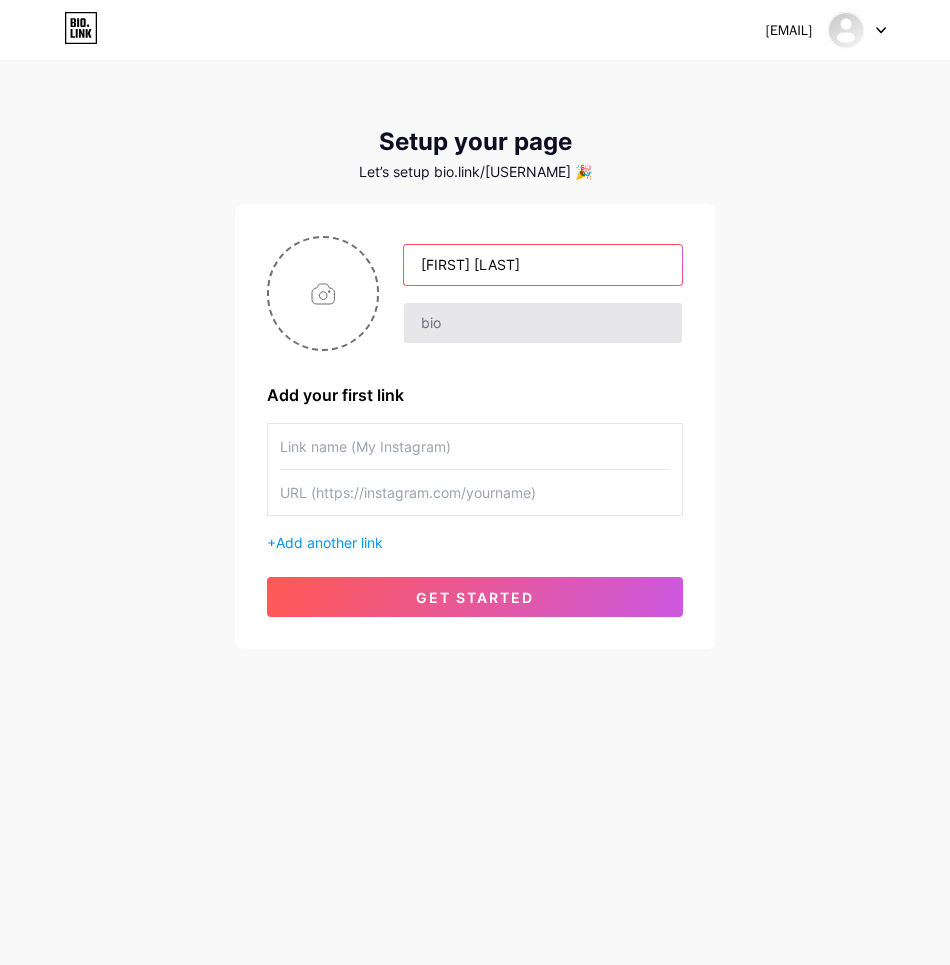 type on "[FIRST] [LAST]" 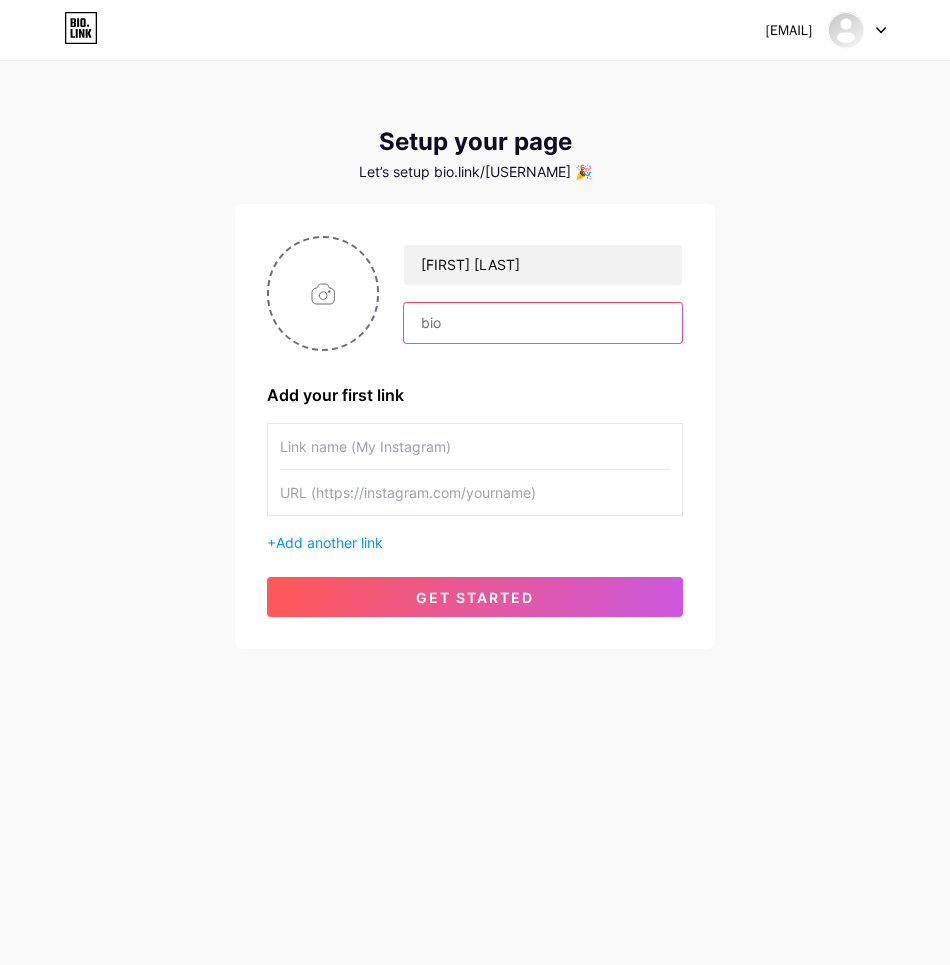 click at bounding box center [543, 323] 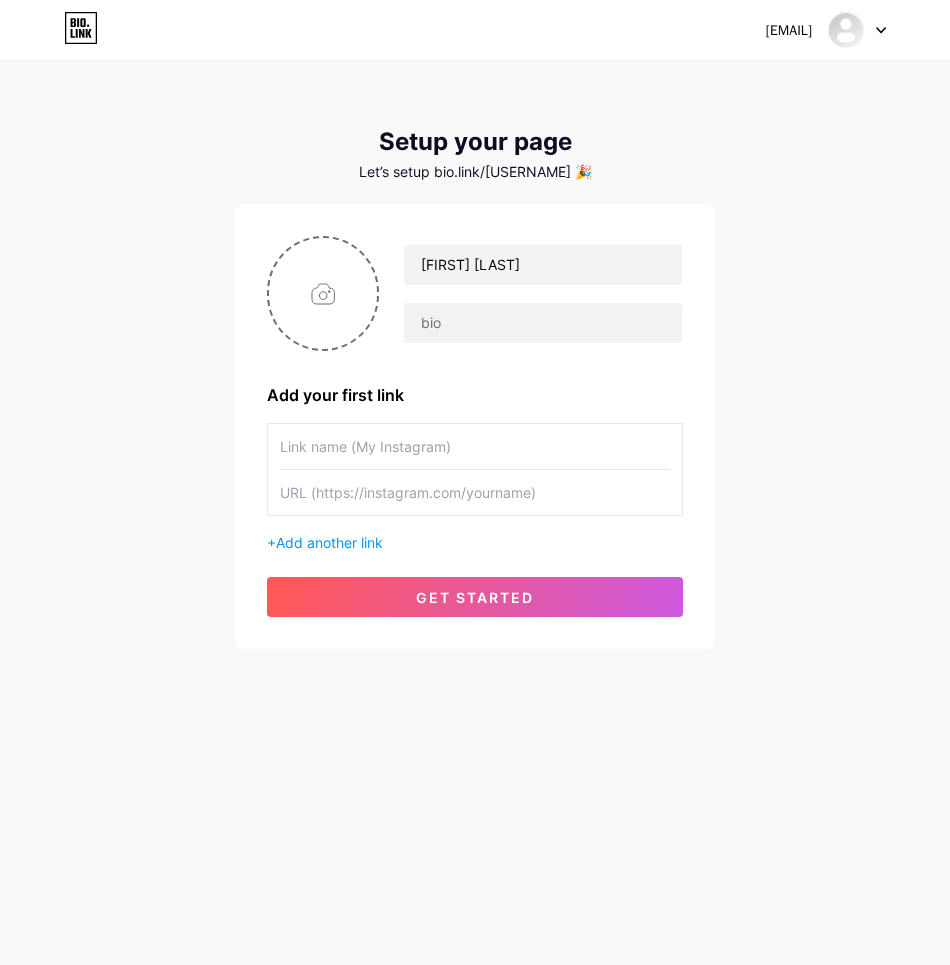 click on "[EMAIL]           Dashboard     Logout   Setup your page   Let’s setup bio.link/[USERNAME] 🎉               [FIRST] [LAST]         Add your first link
+  Add another link     get started" at bounding box center [475, 356] 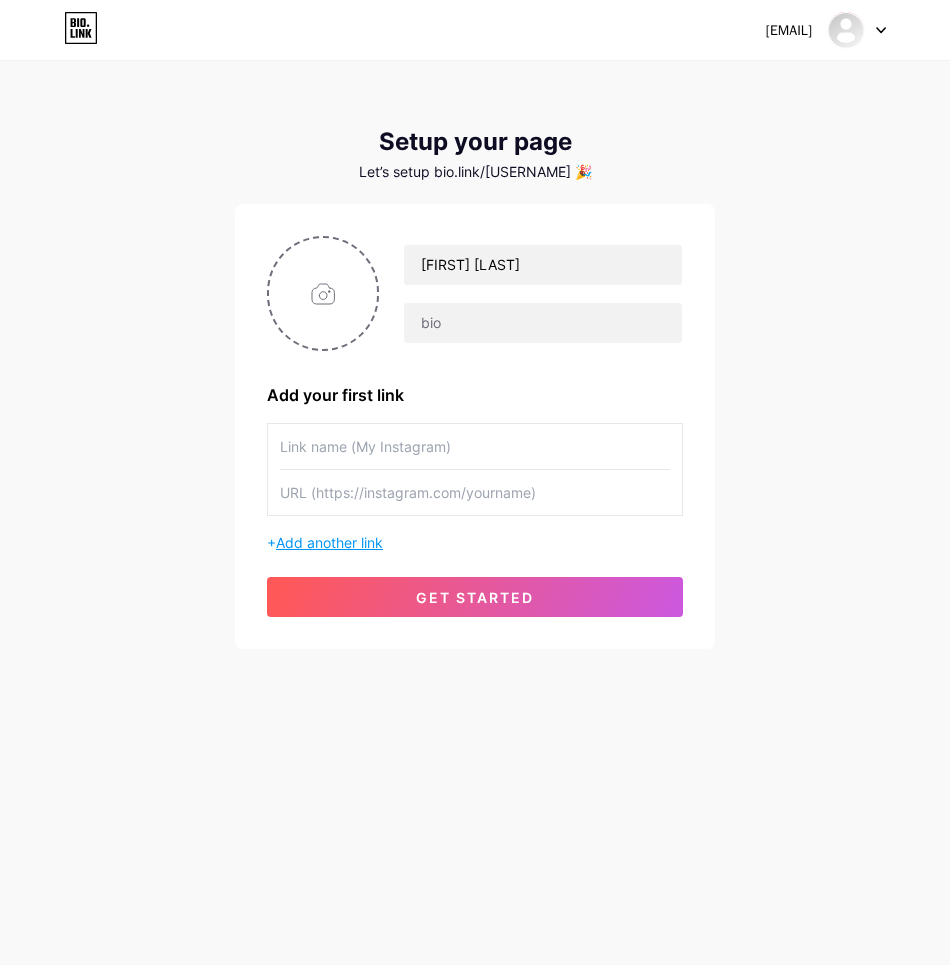 click on "Add another link" at bounding box center [329, 542] 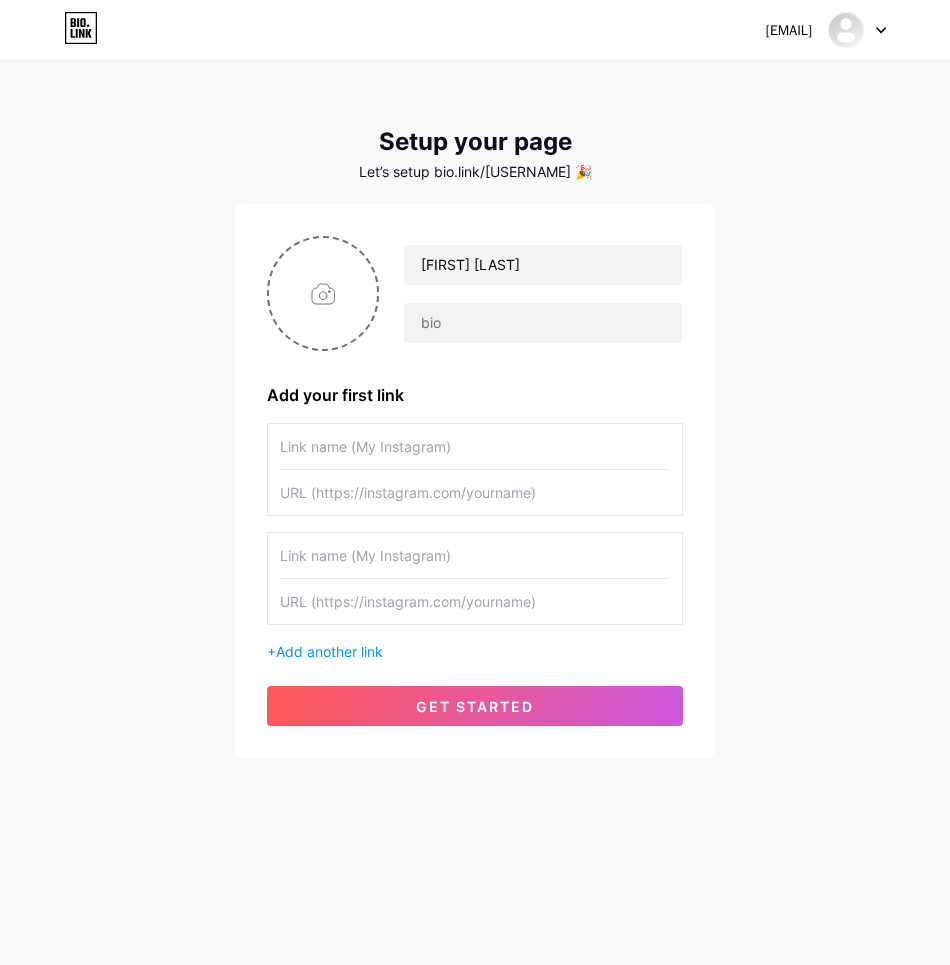 click on "[EMAIL]           Dashboard     Logout   Setup your page   Let’s setup bio.link/[USERNAME] 🎉               [FIRST] [LAST]         Add your first link
+  Add another link     get started" at bounding box center [475, 411] 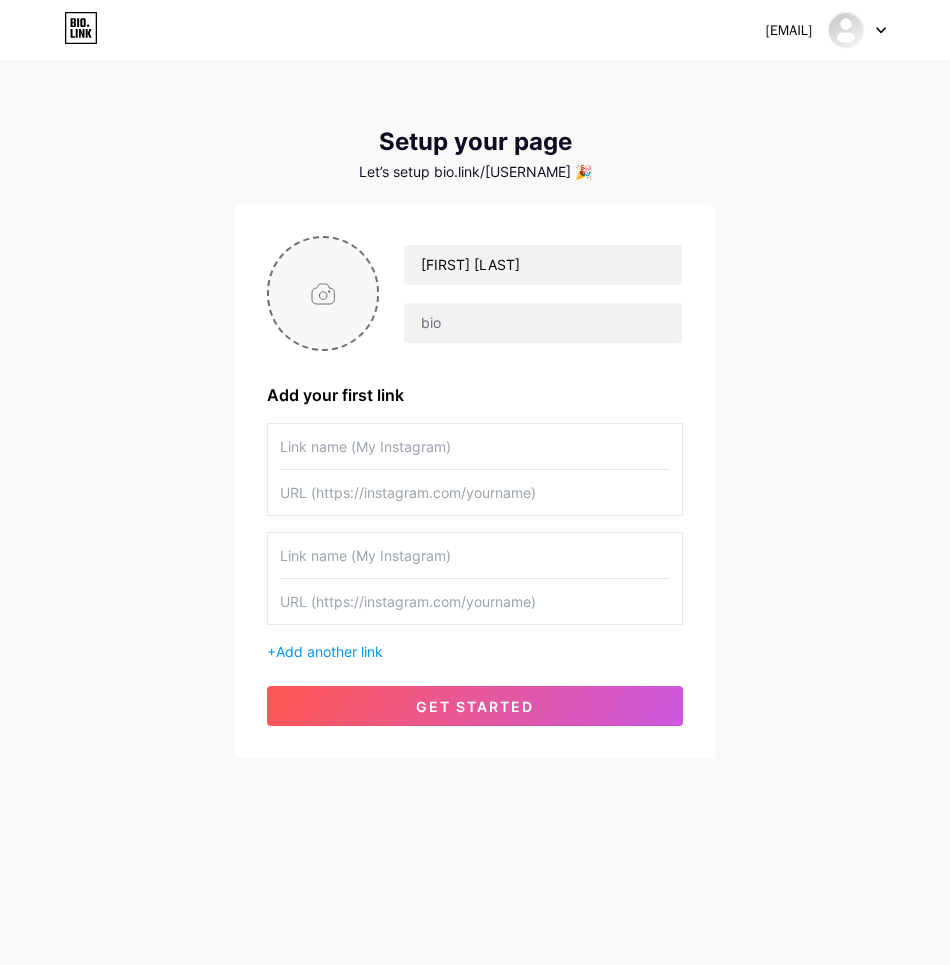 click at bounding box center (323, 293) 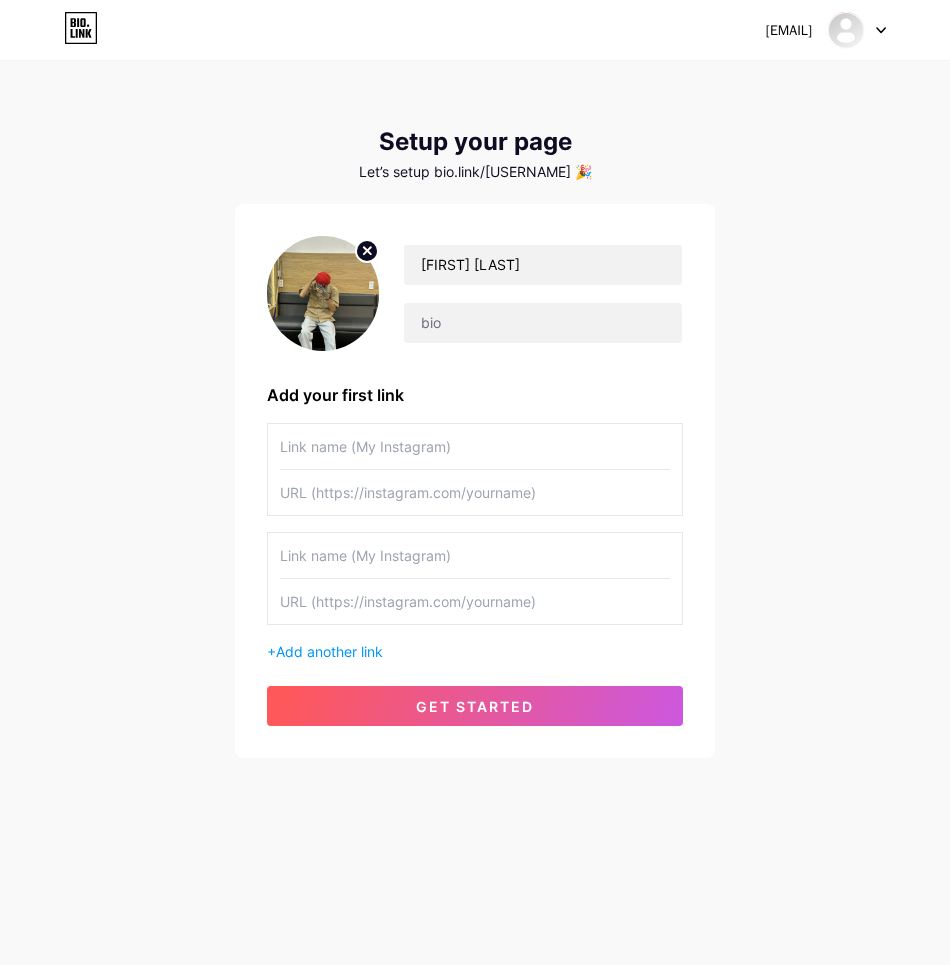 click on "[EMAIL]           Dashboard     Logout   Setup your page   Let’s setup bio.link/[USERNAME] 🎉               [FIRST] [LAST]         Add your first link
+  Add another link     get started" at bounding box center (475, 411) 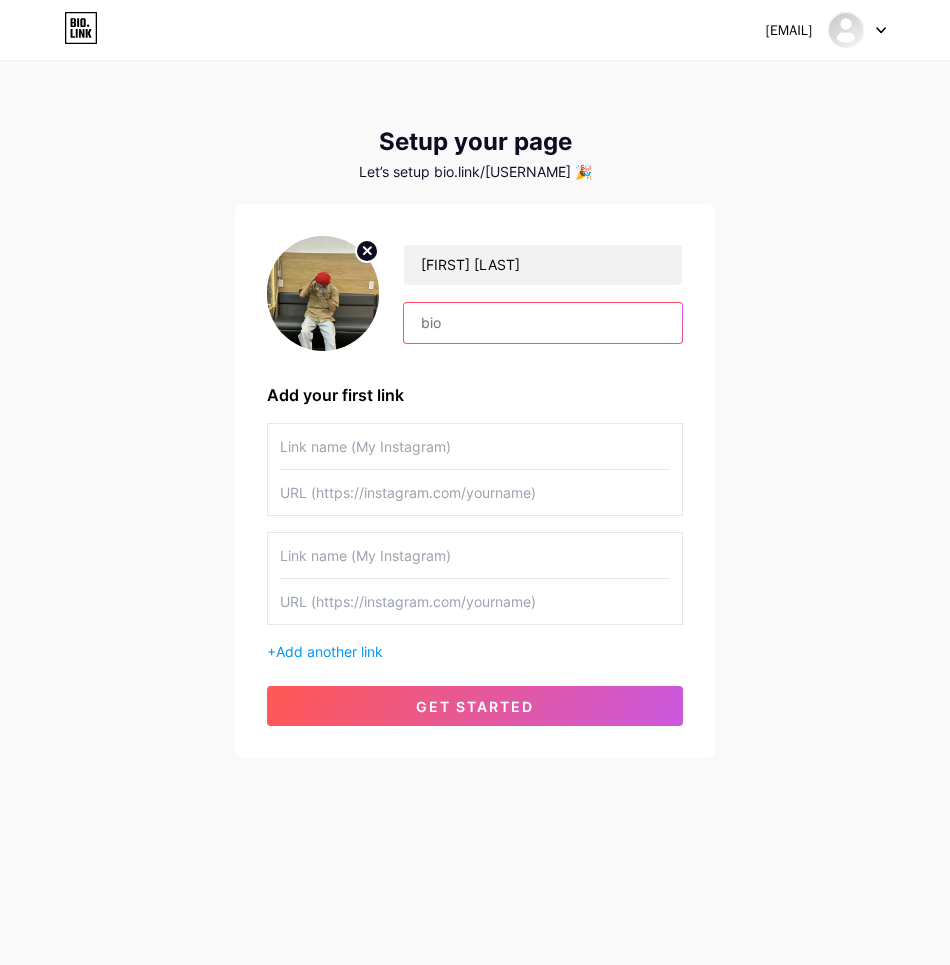 click at bounding box center [543, 323] 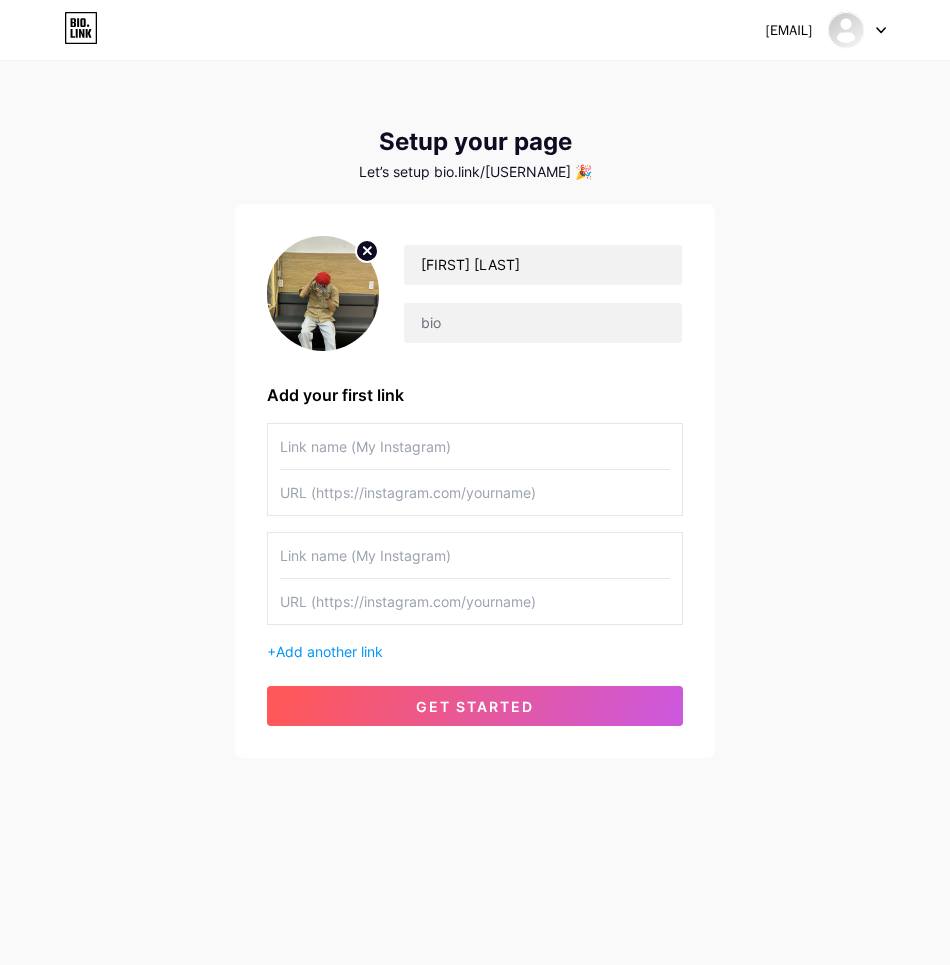 click at bounding box center (475, 446) 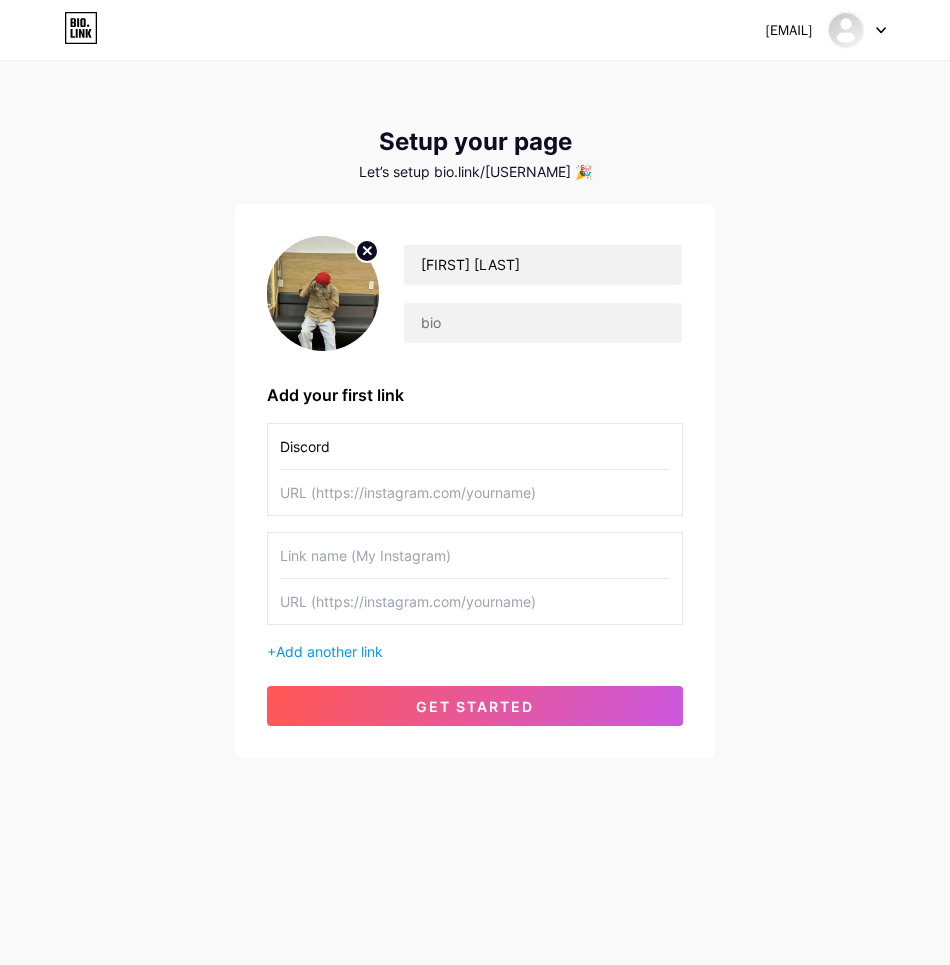 click on "Discord" at bounding box center [475, 446] 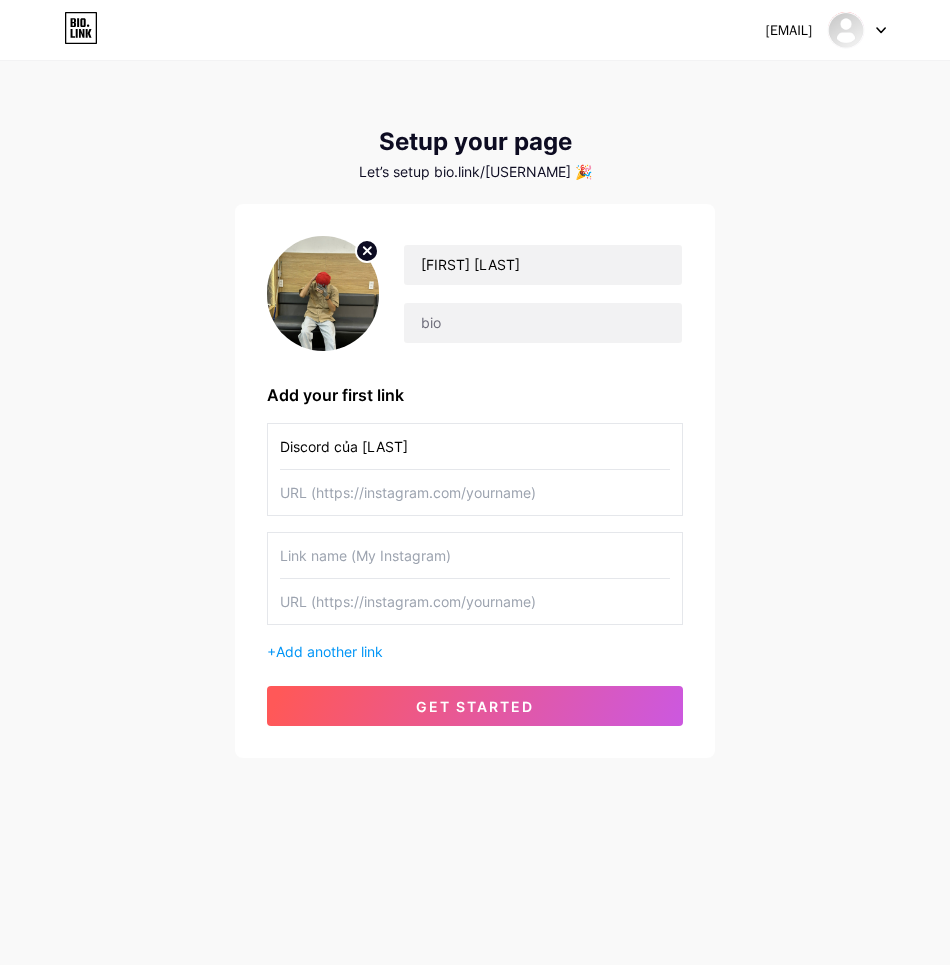 click at bounding box center (475, 492) 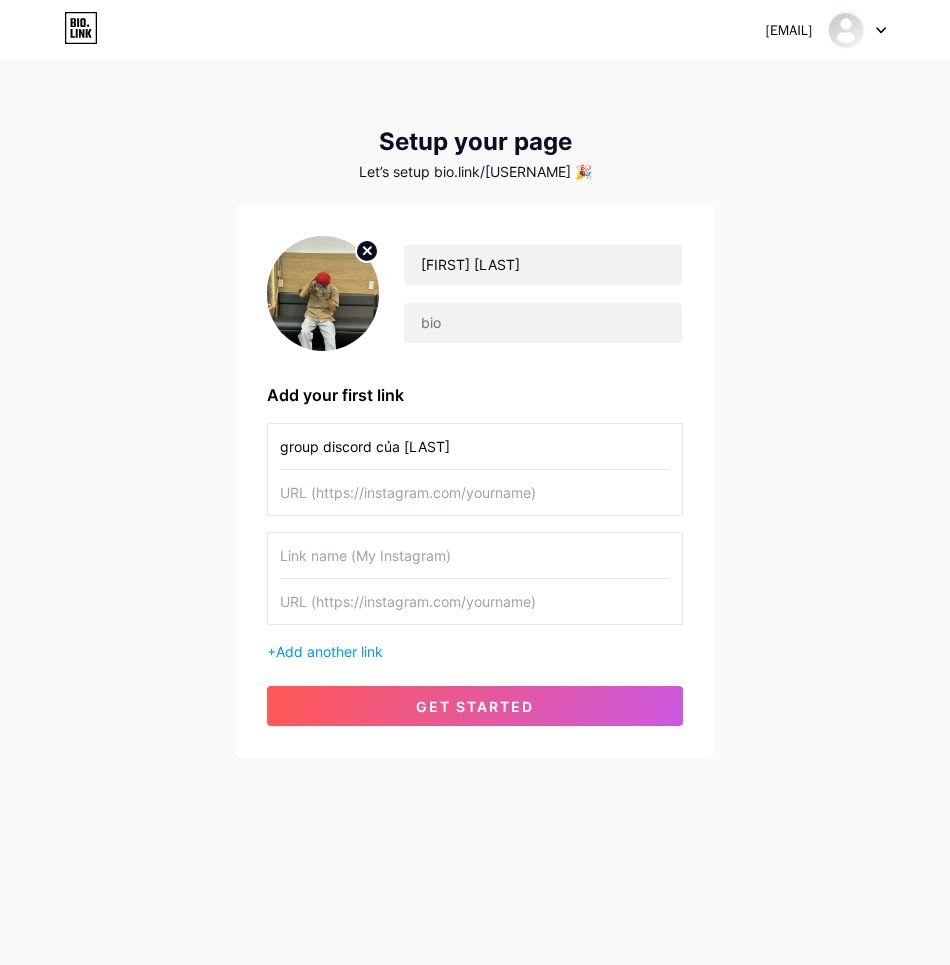 type on "group discord của [LAST]" 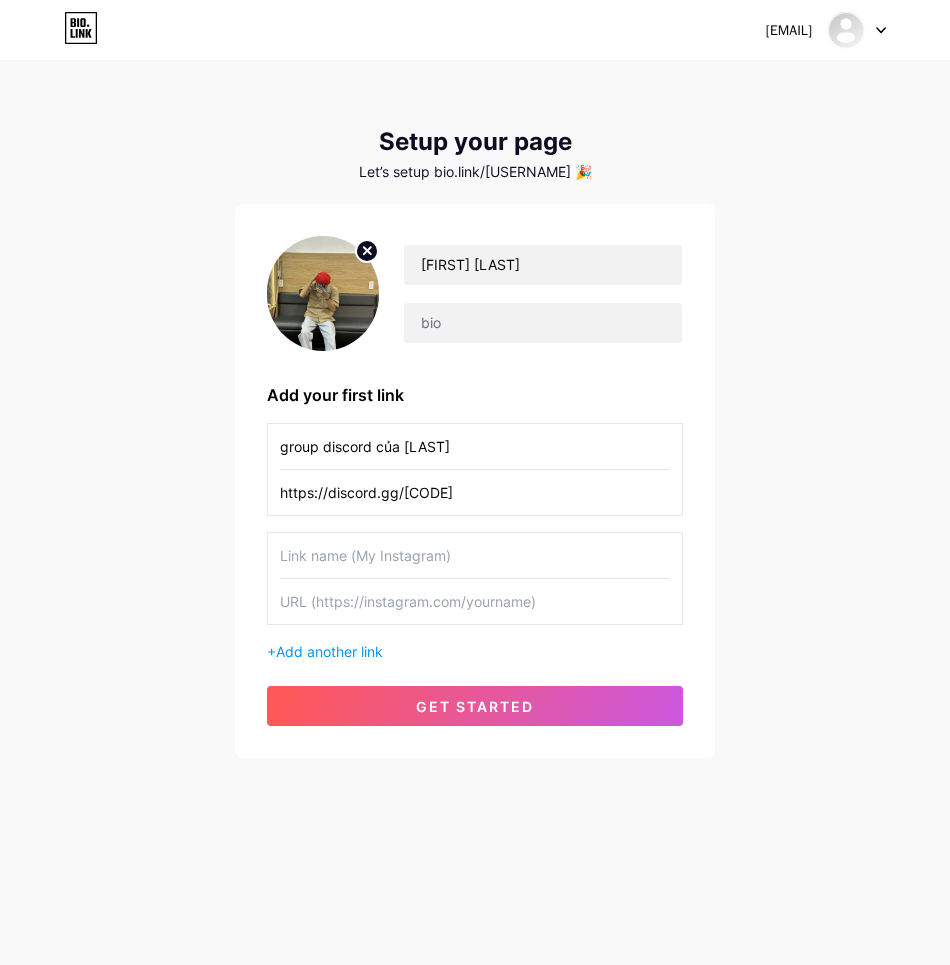 type on "https://discord.gg/[CODE]" 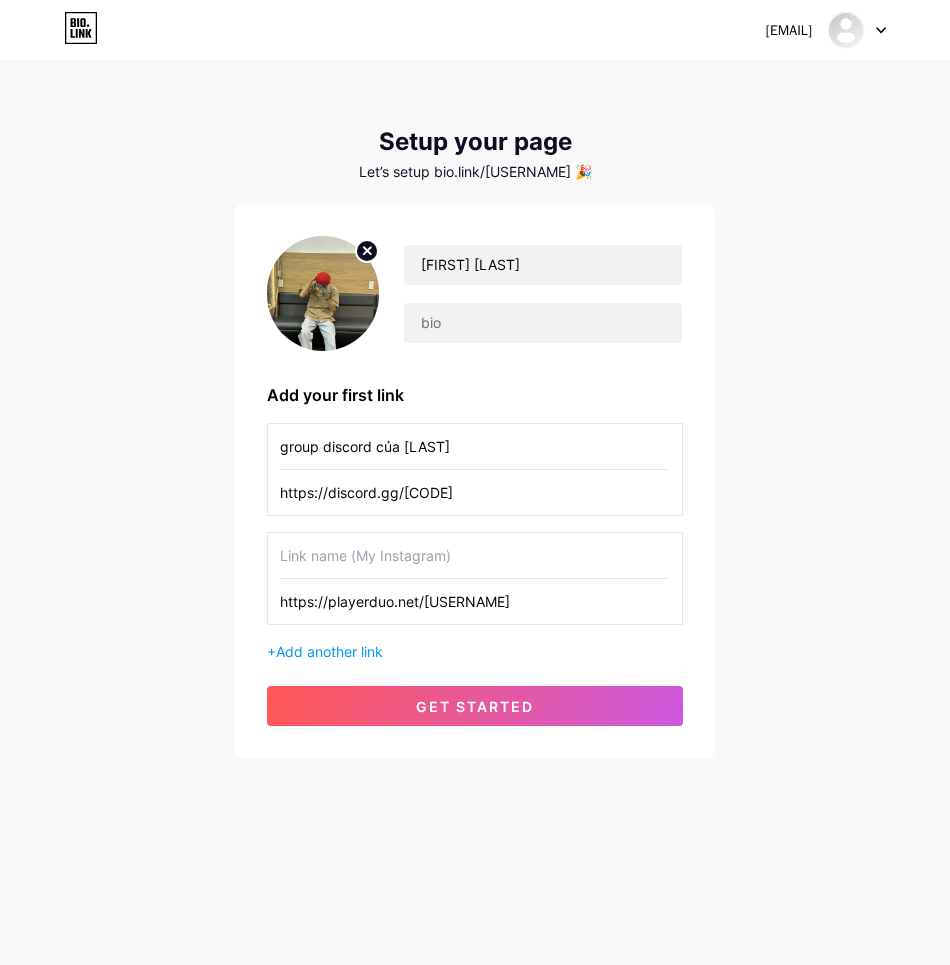 type on "https://playerduo.net/[USERNAME]" 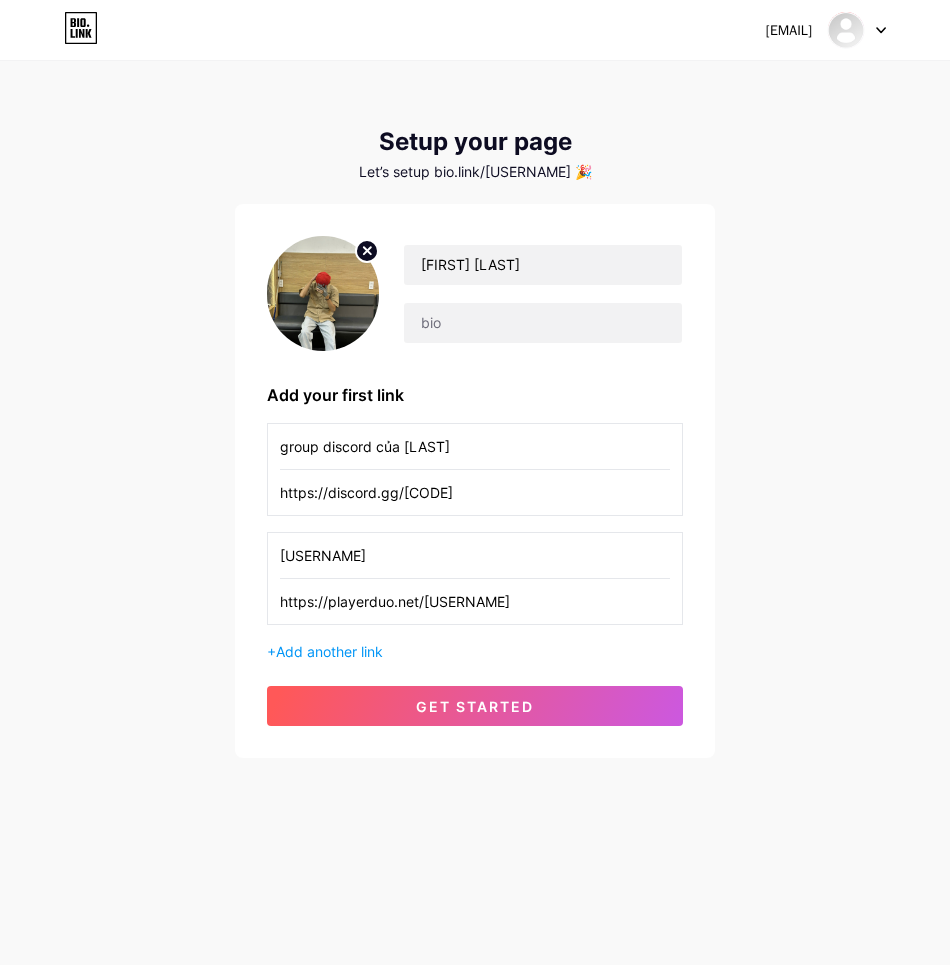 type on "[USERNAME]" 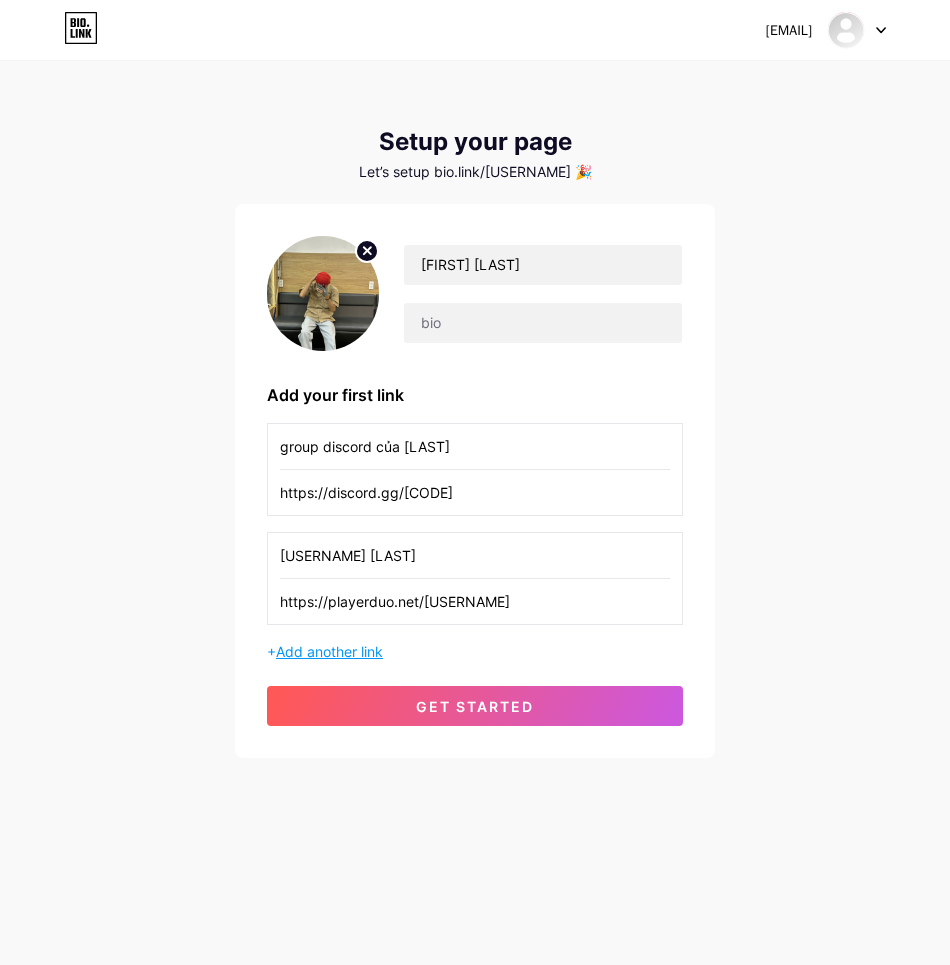 type on "[USERNAME] [LAST]" 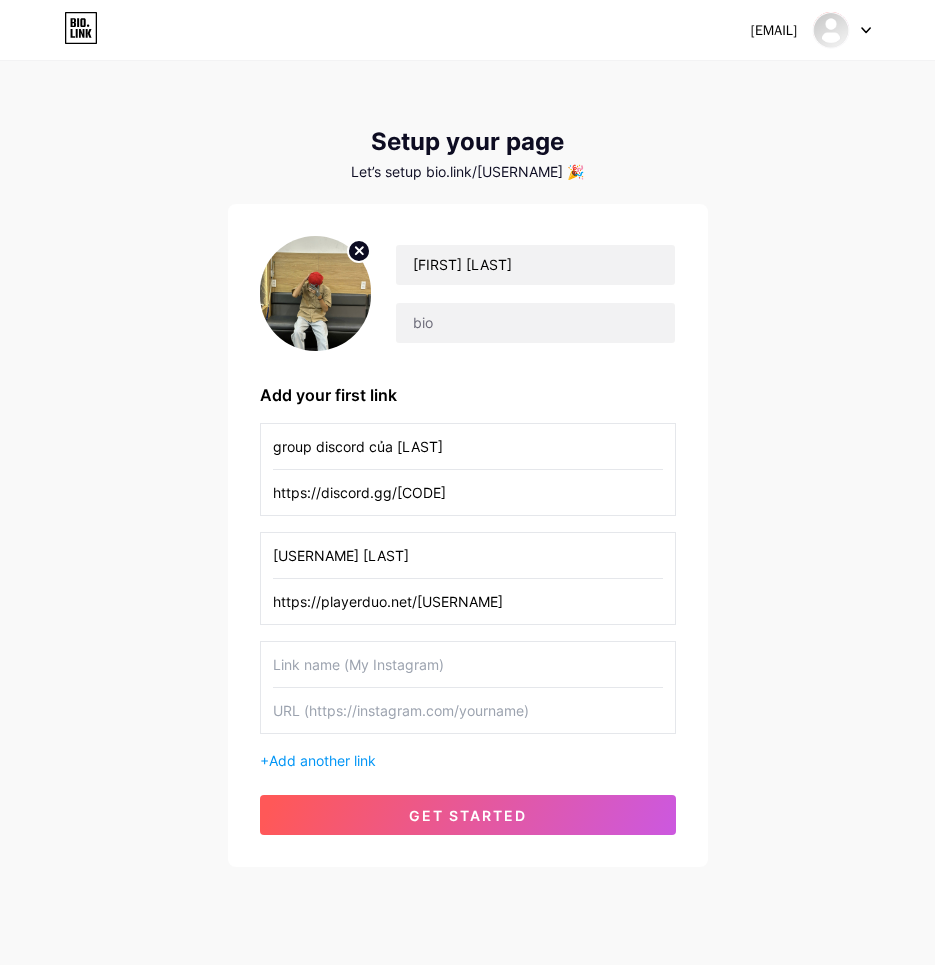 click at bounding box center [468, 664] 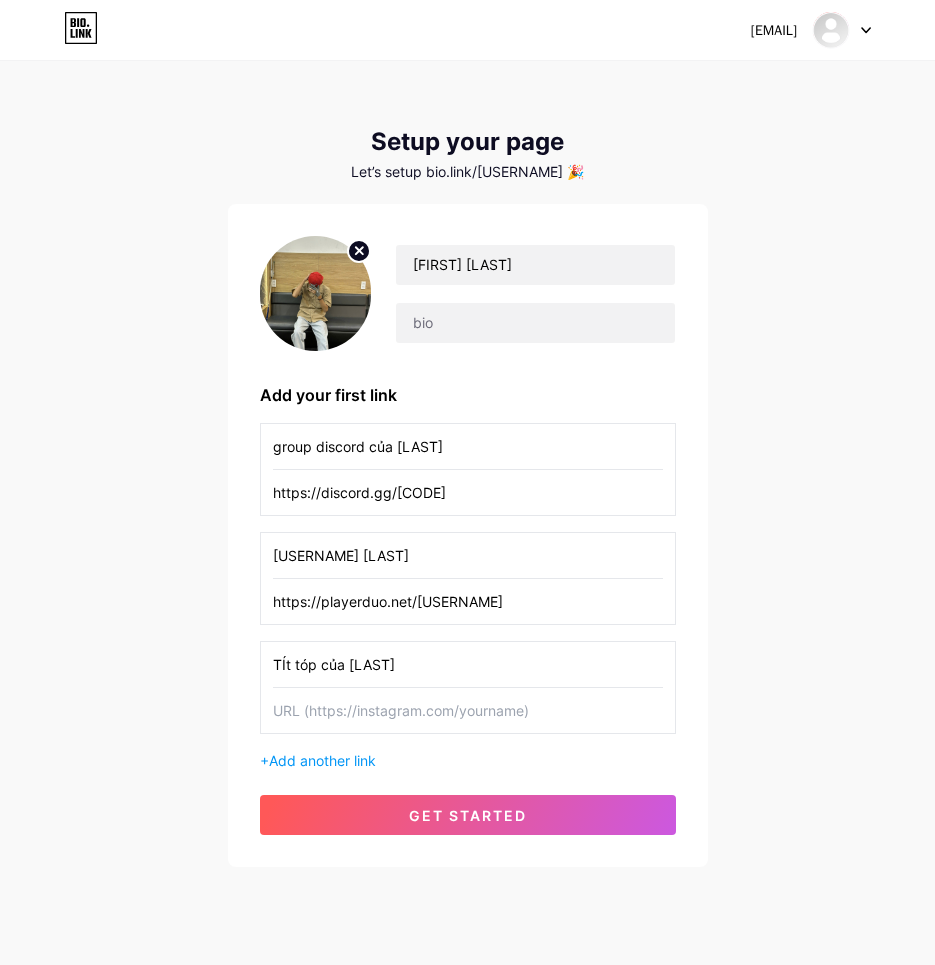 type on "TÍt tóp của [LAST]" 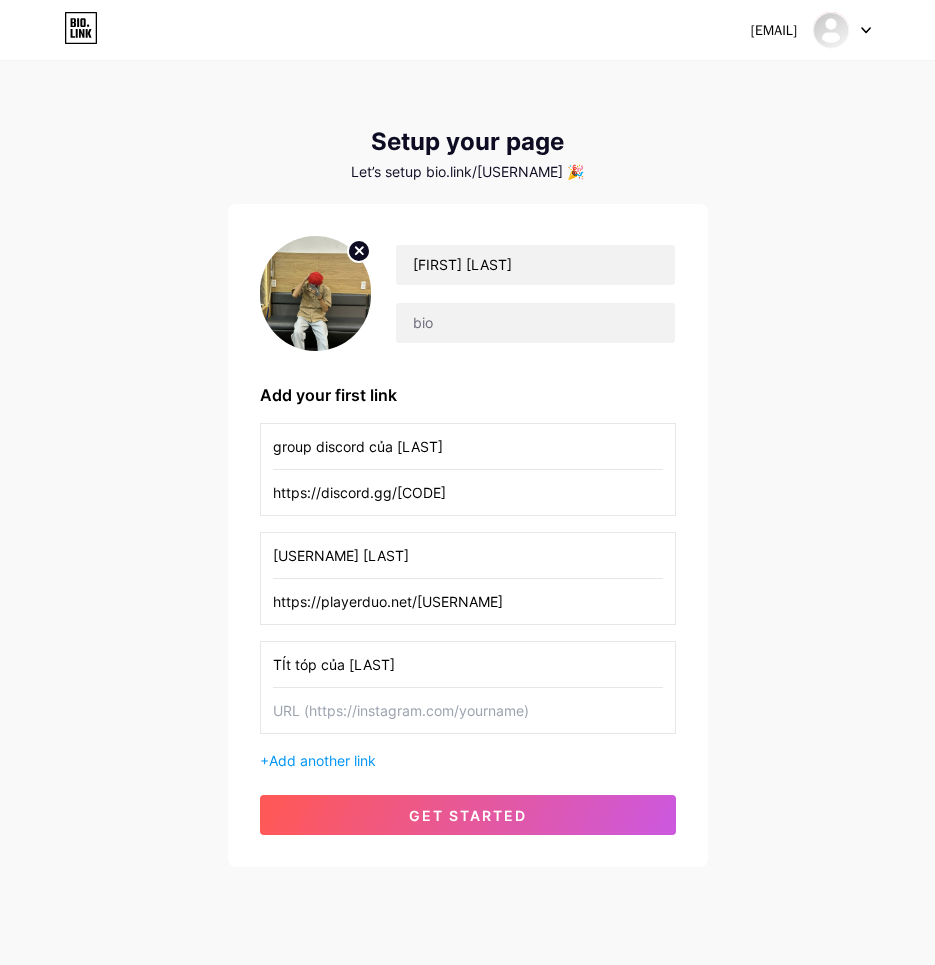 paste on "https://www.tiktok.com/@[USERNAME]" 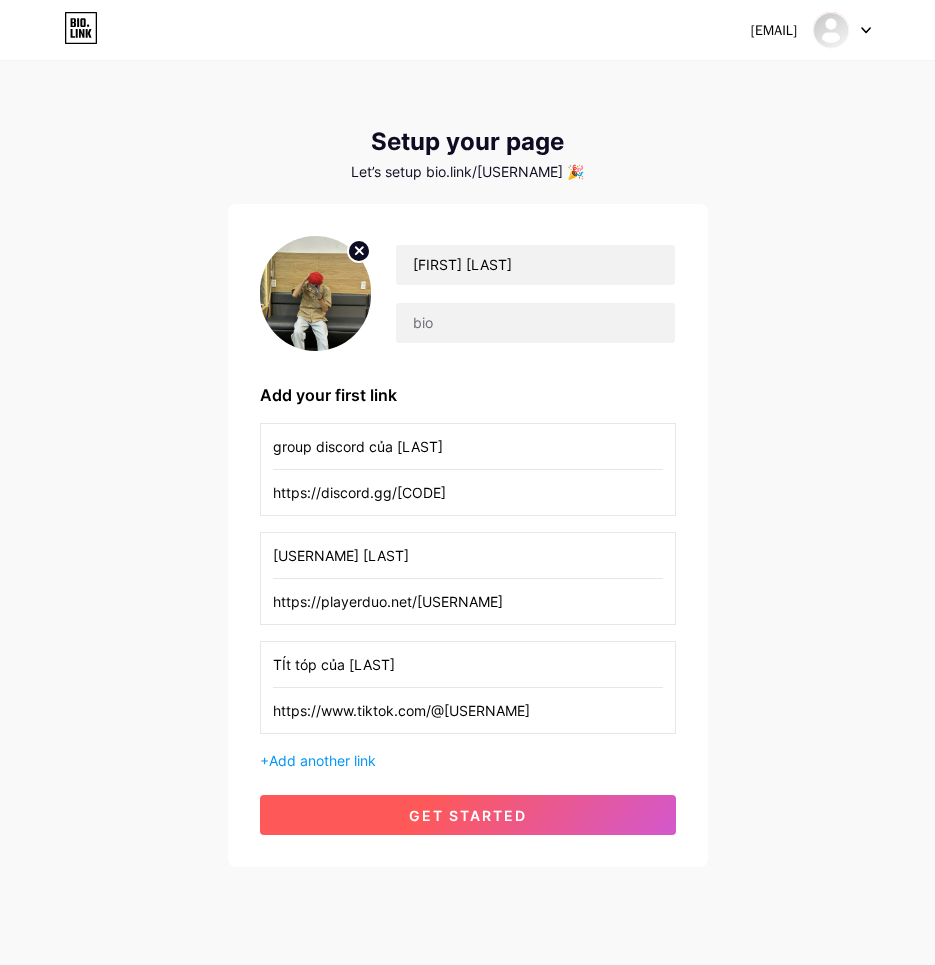 type on "https://www.tiktok.com/@[USERNAME]" 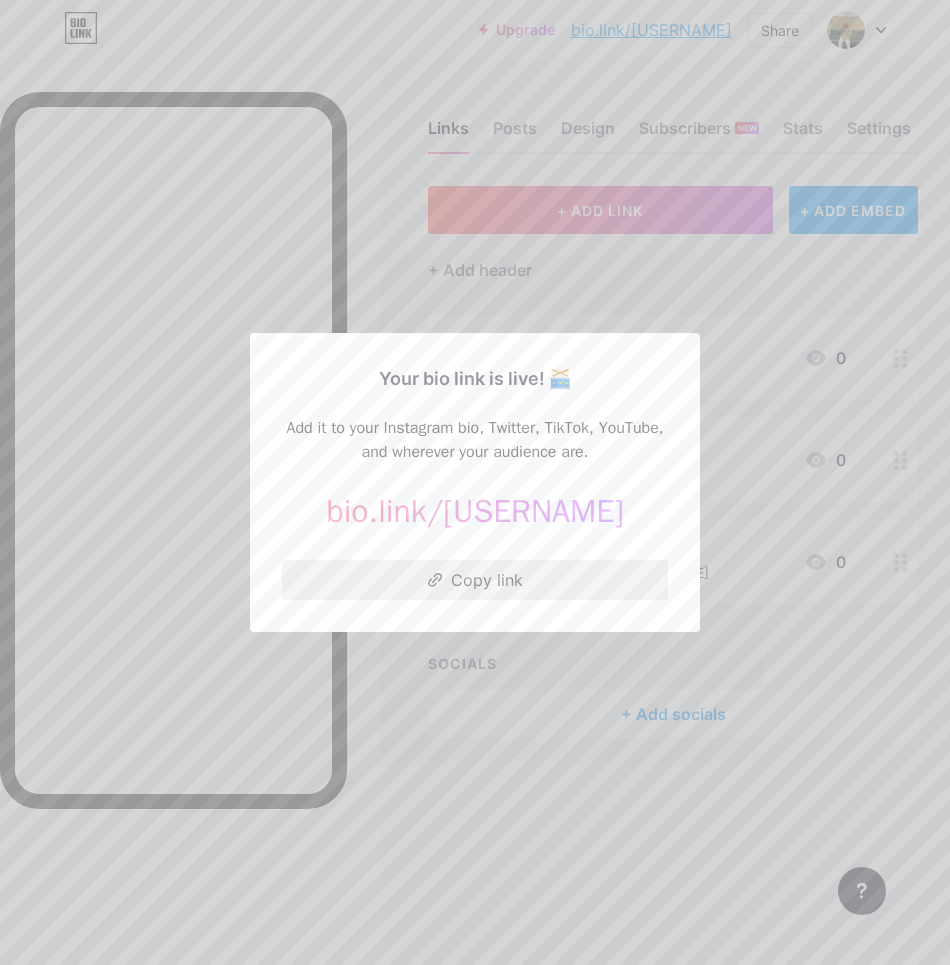 click on "Copy link" at bounding box center [475, 580] 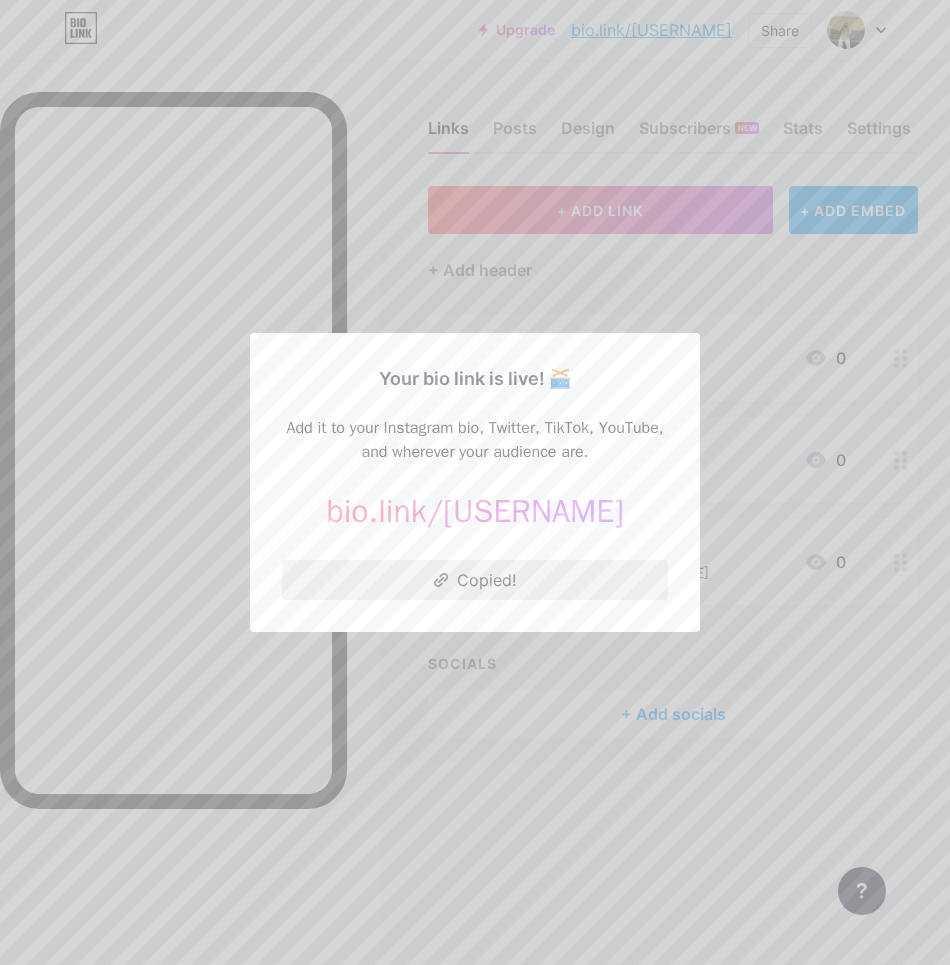 click on "Copied!" at bounding box center (475, 580) 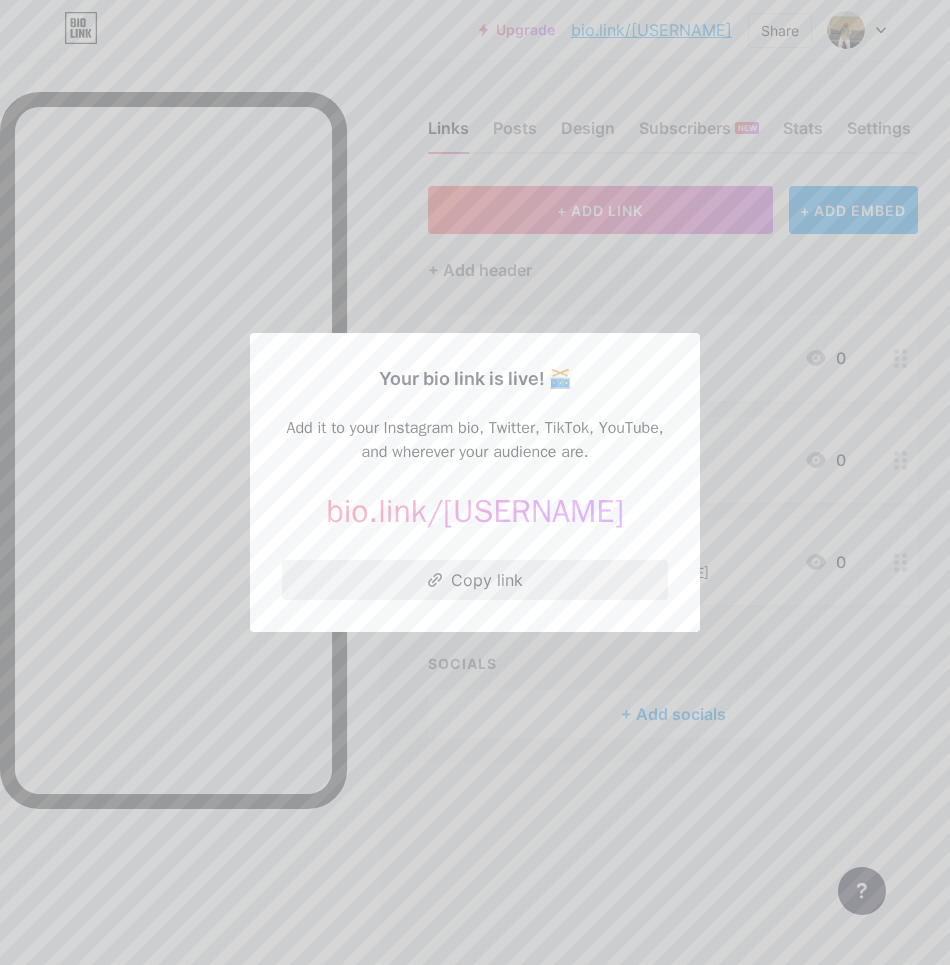 click on "Copy link" at bounding box center (475, 580) 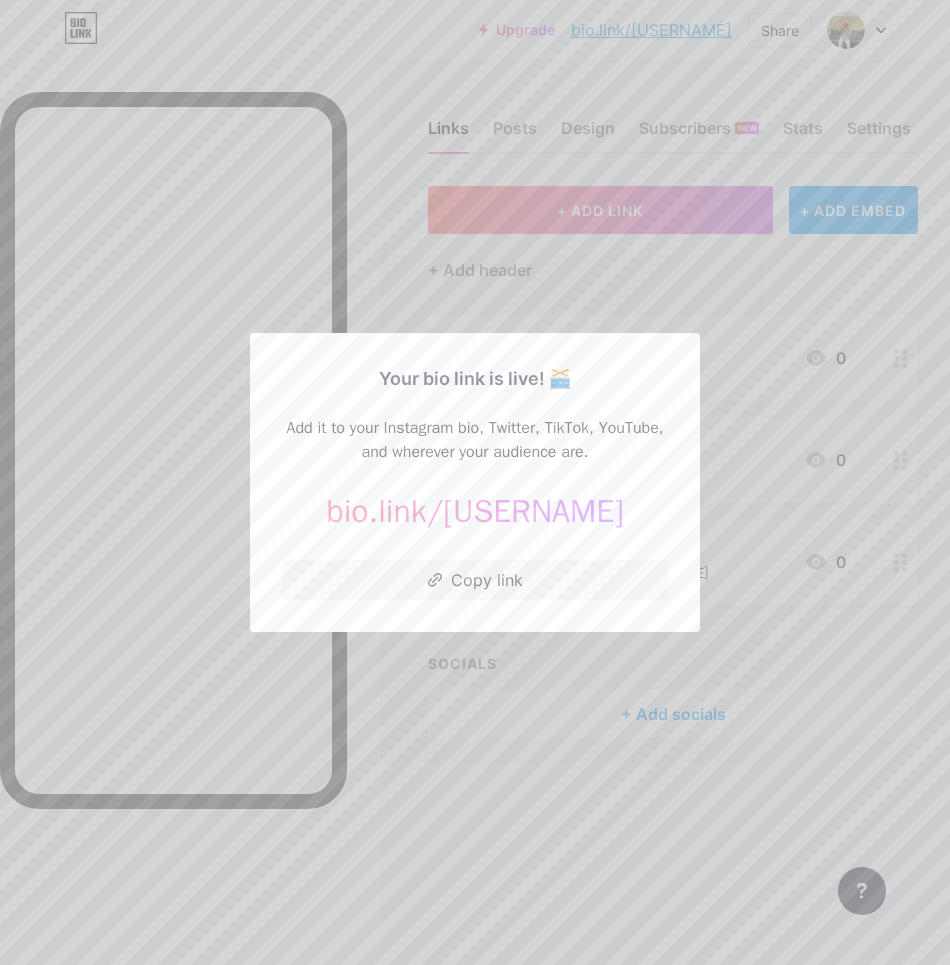 click at bounding box center (475, 482) 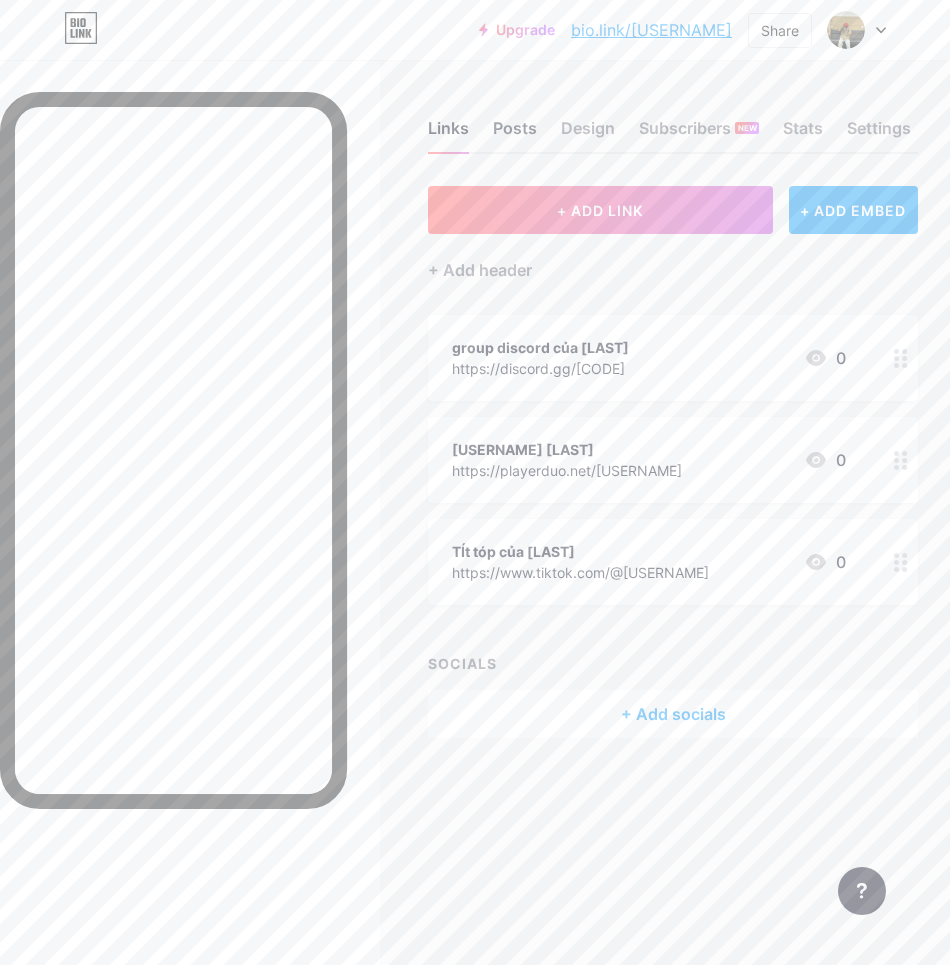 click on "Posts" at bounding box center [515, 134] 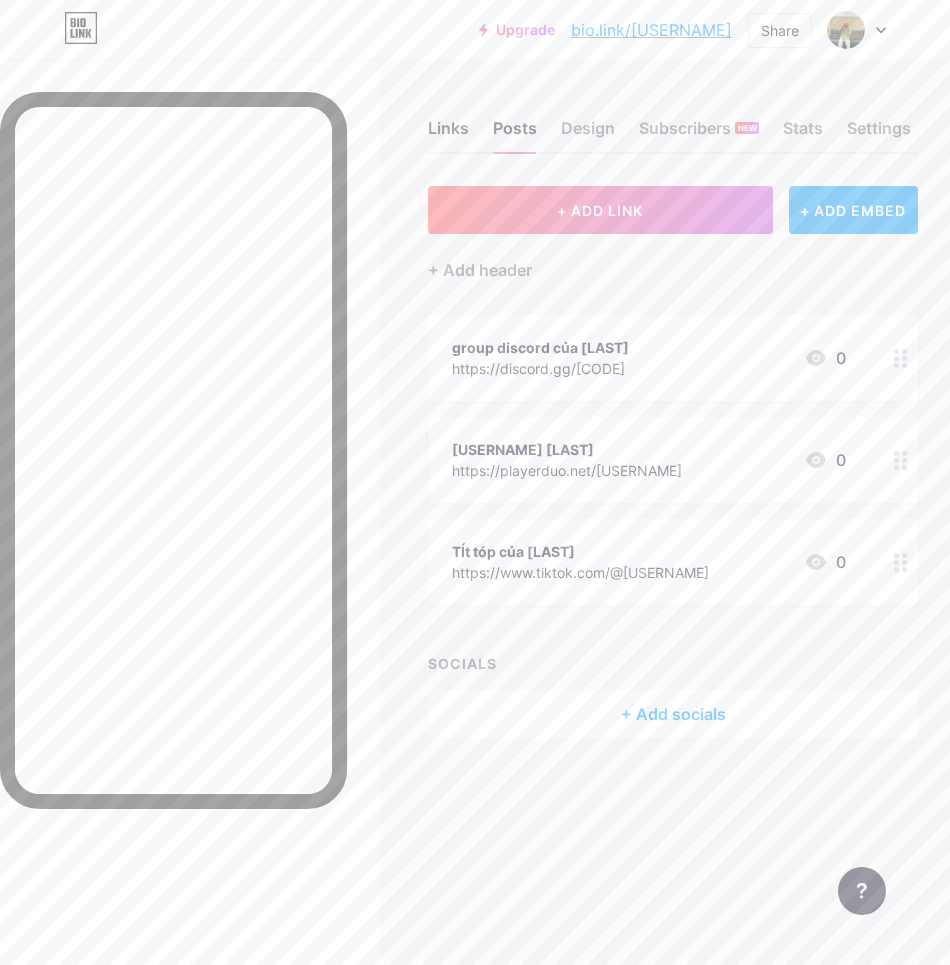 click on "Links" at bounding box center (448, 134) 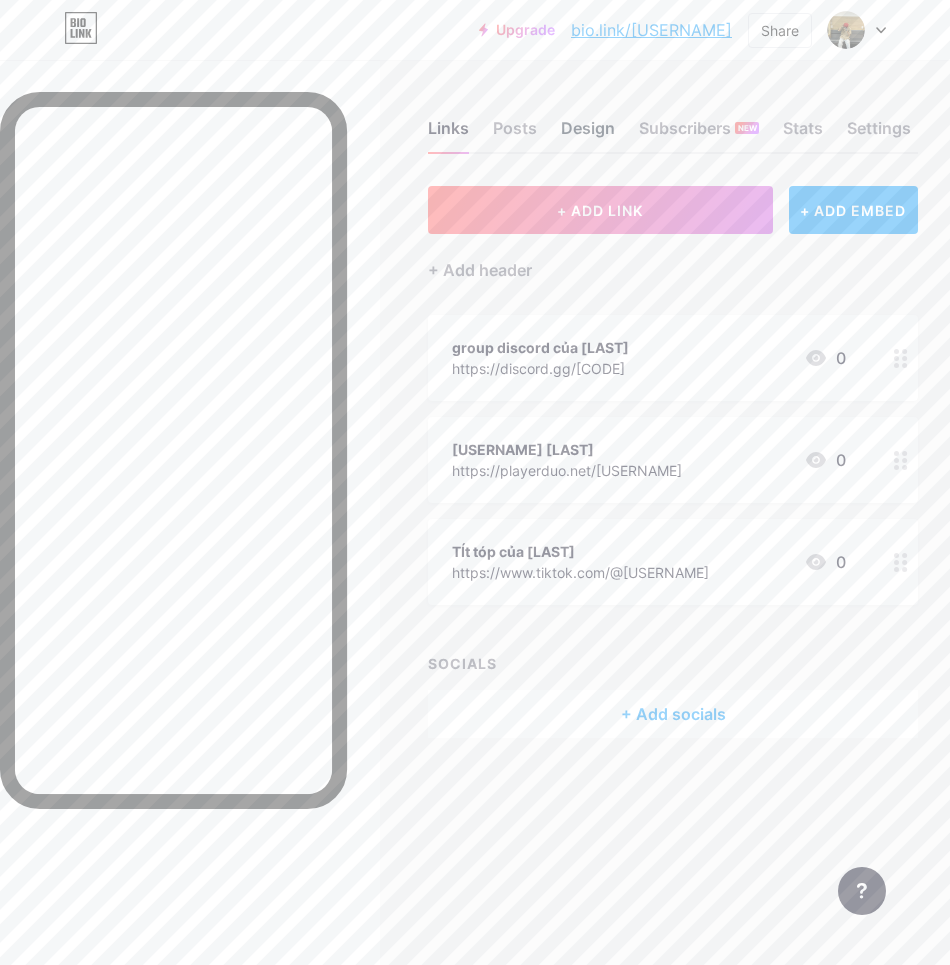 click on "Design" at bounding box center (588, 134) 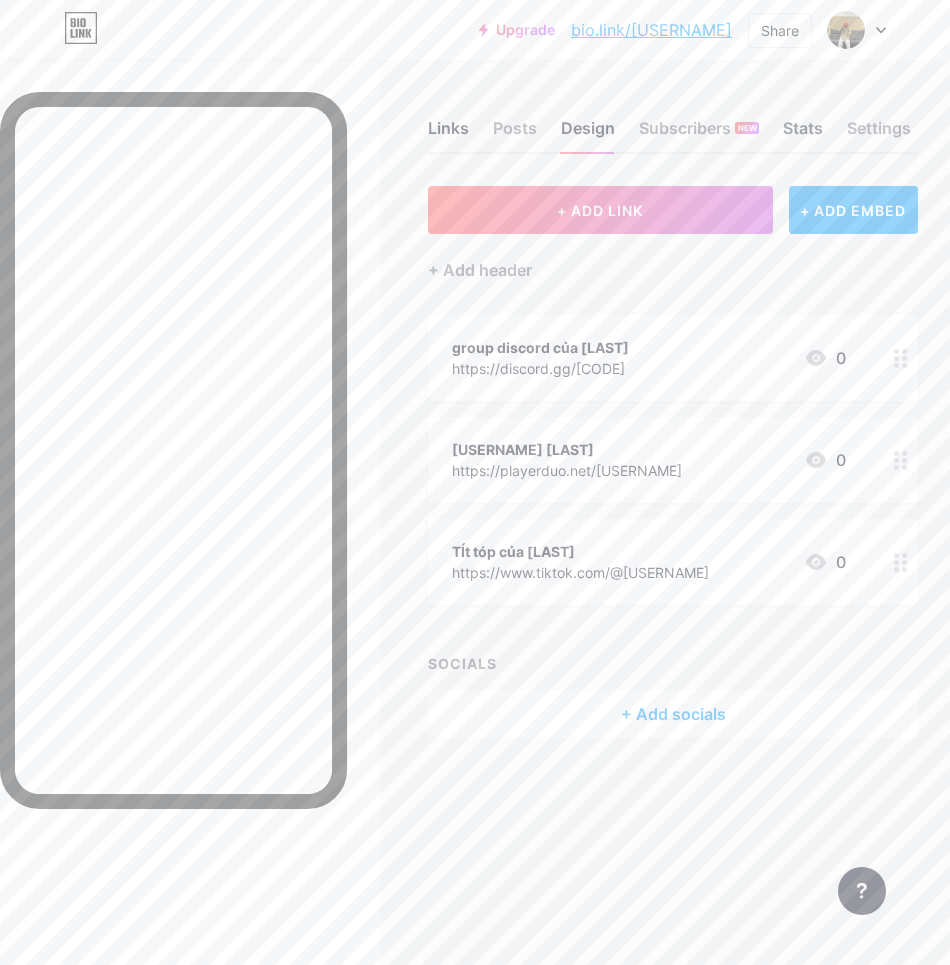 click on "Stats" at bounding box center [803, 134] 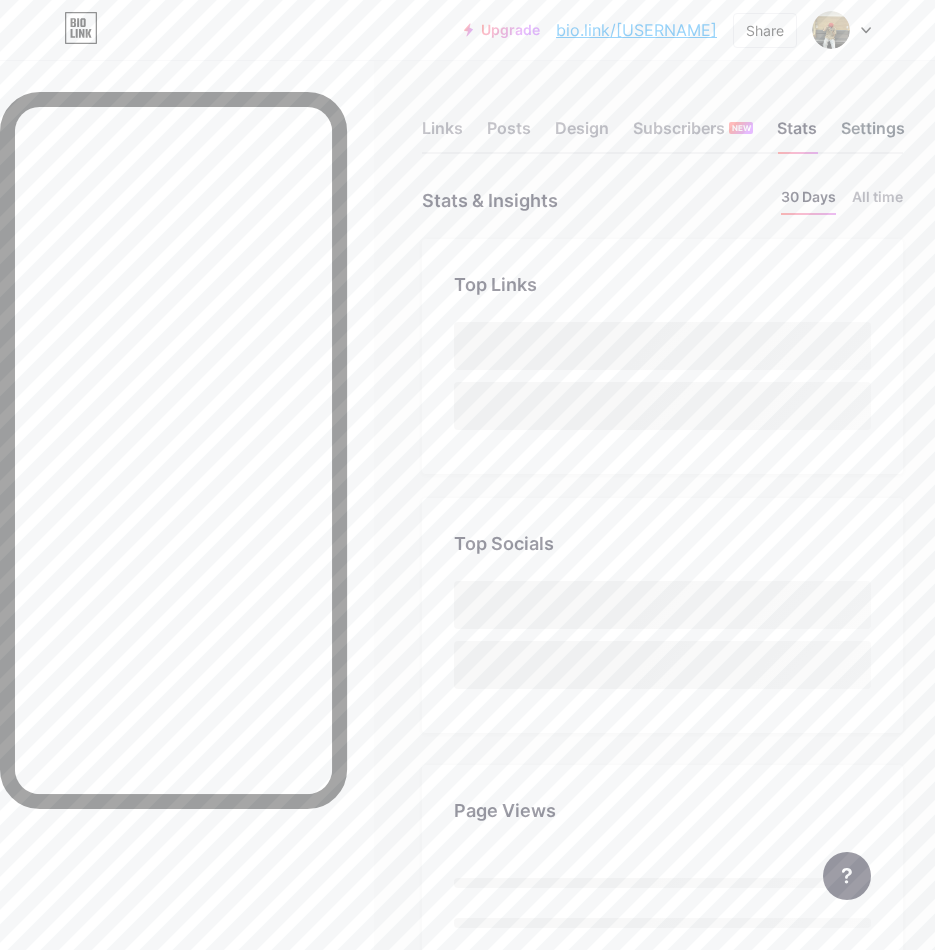 click on "Settings" at bounding box center [873, 134] 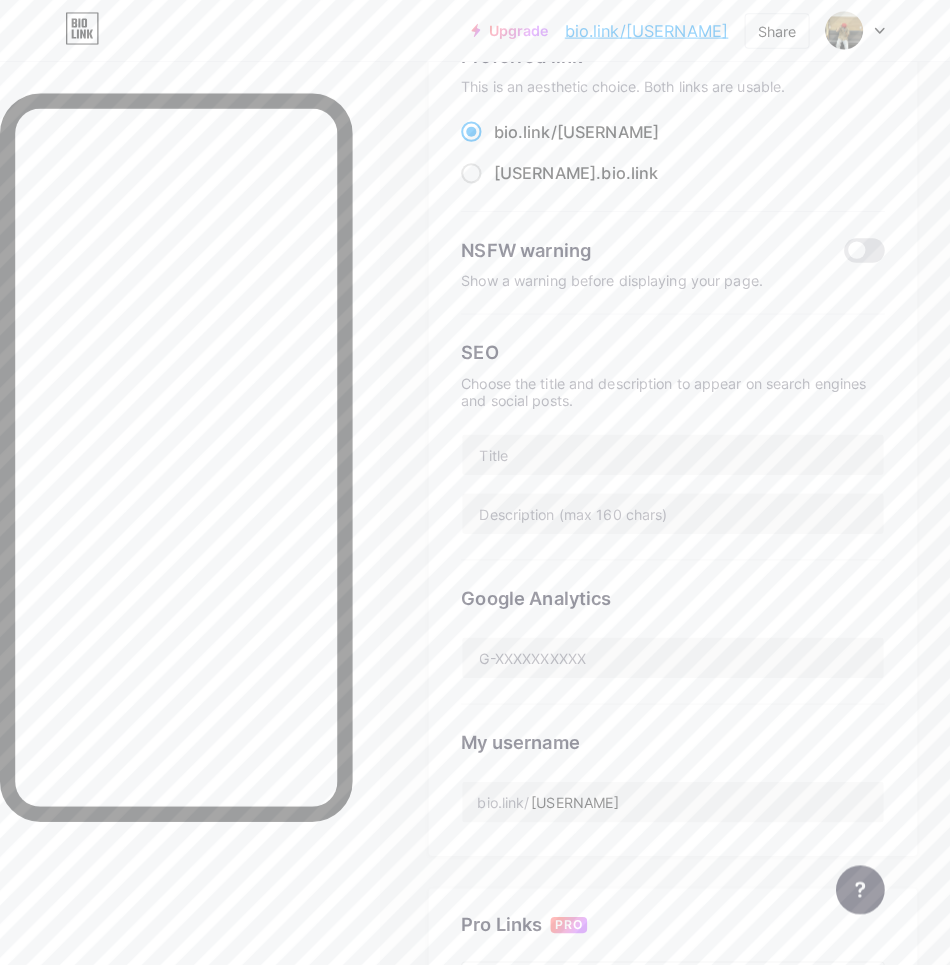 scroll, scrollTop: 0, scrollLeft: 0, axis: both 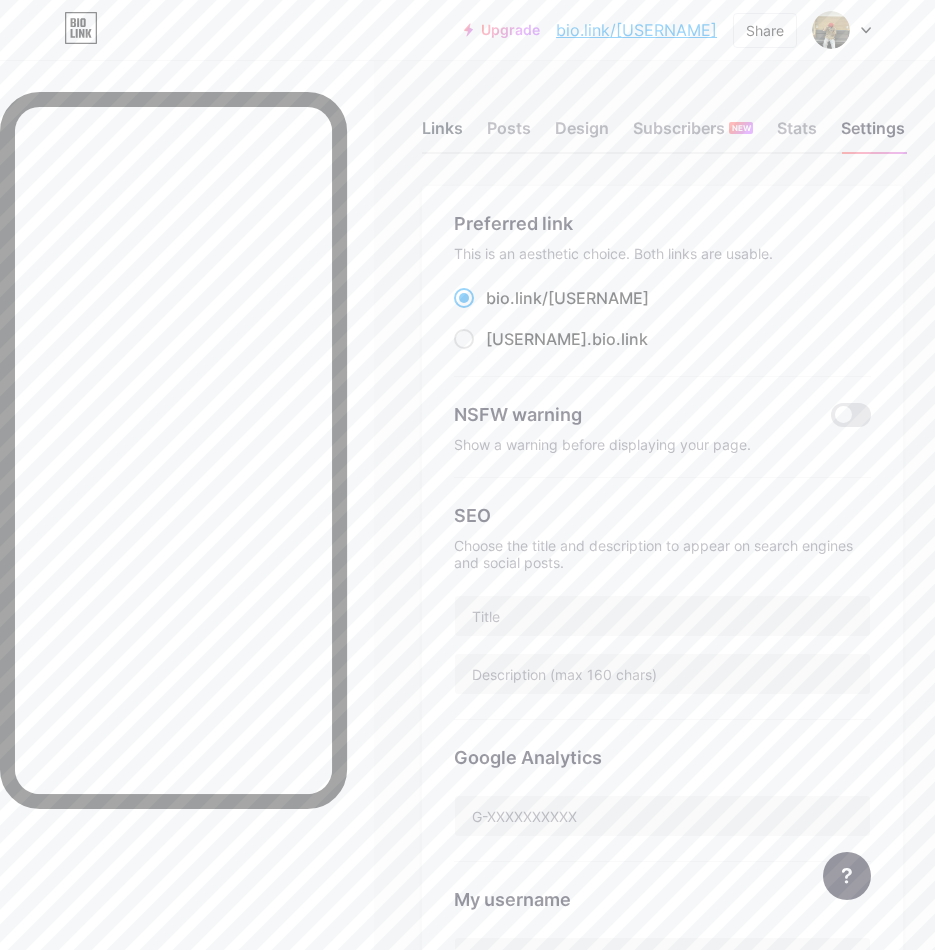 click on "Links" at bounding box center [442, 134] 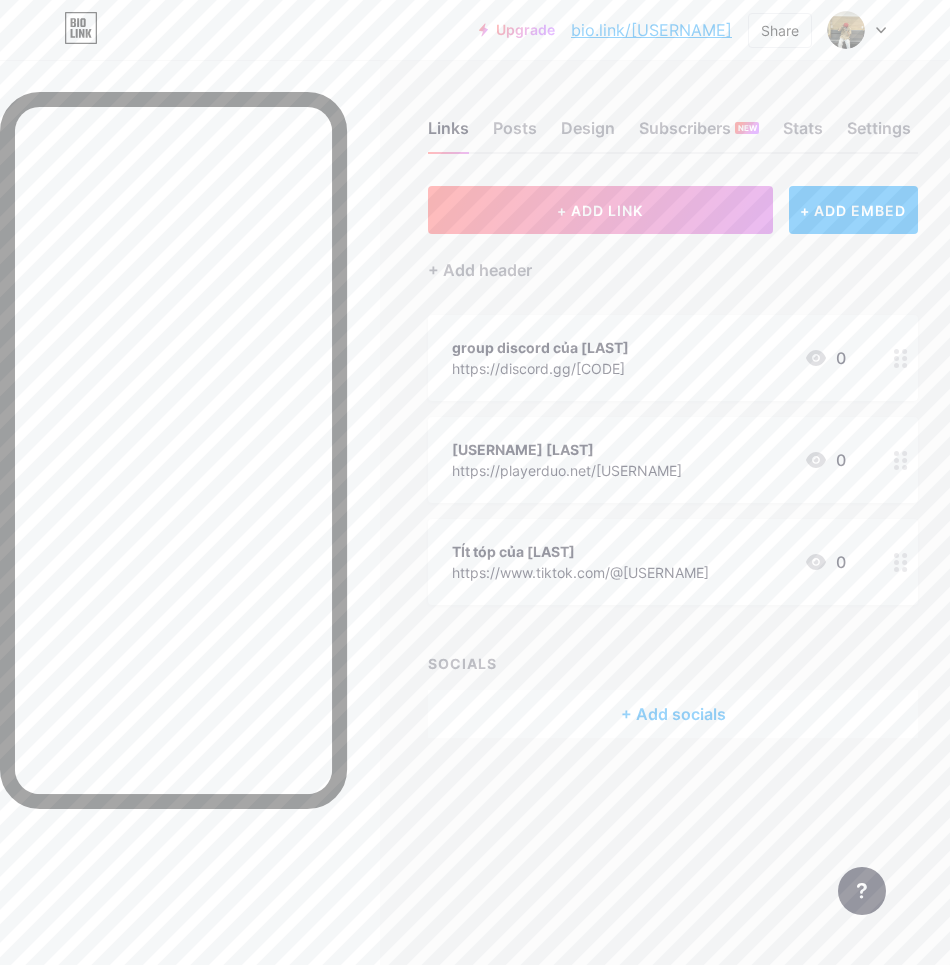 click on "group discord của [LAST]" at bounding box center (540, 347) 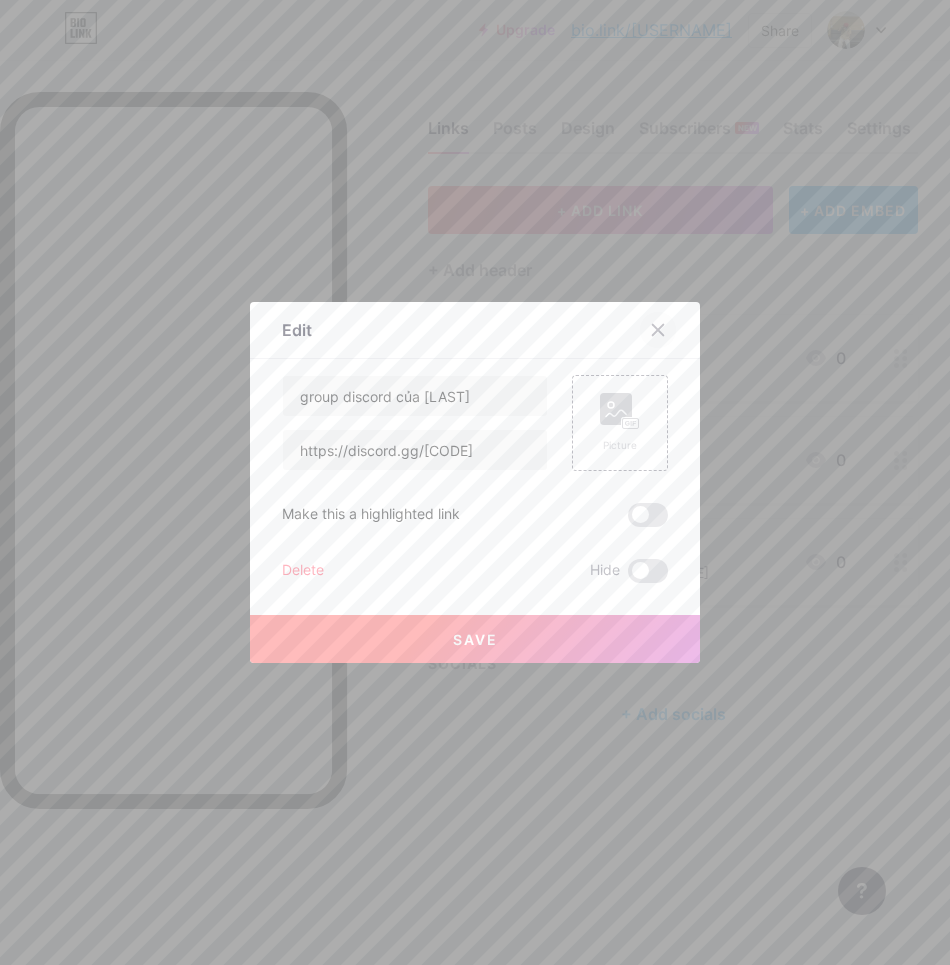 click 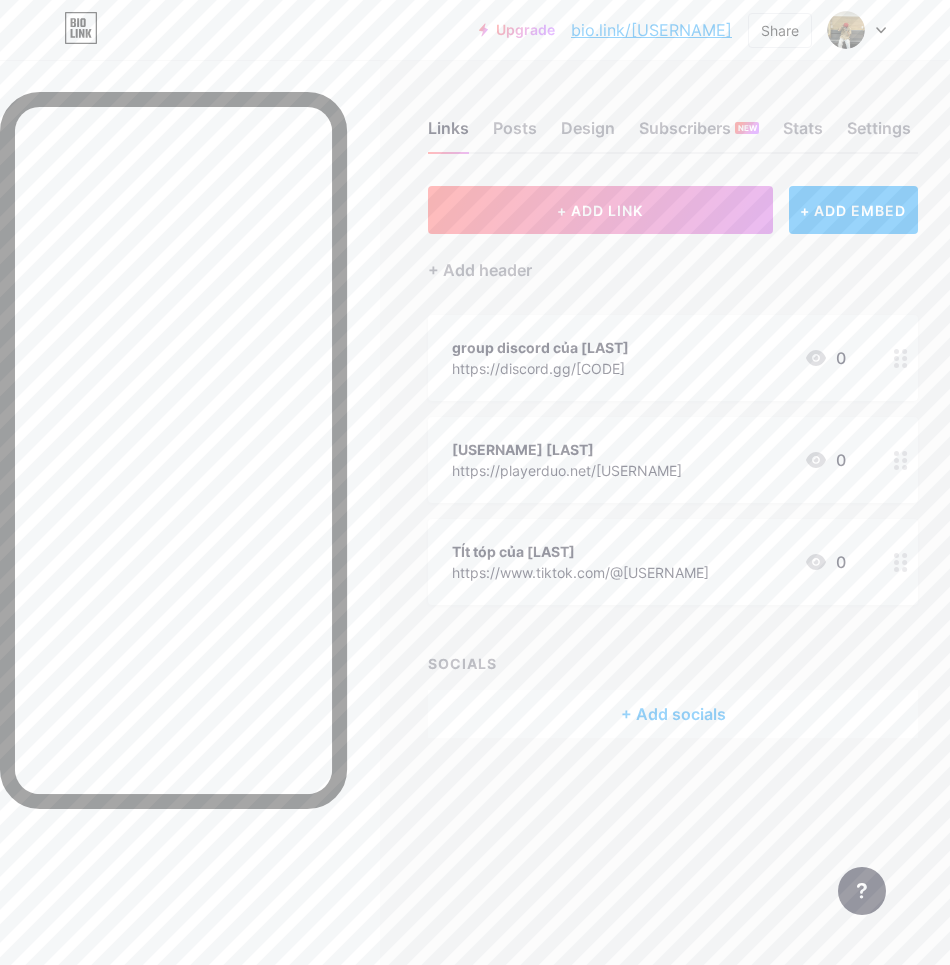 click 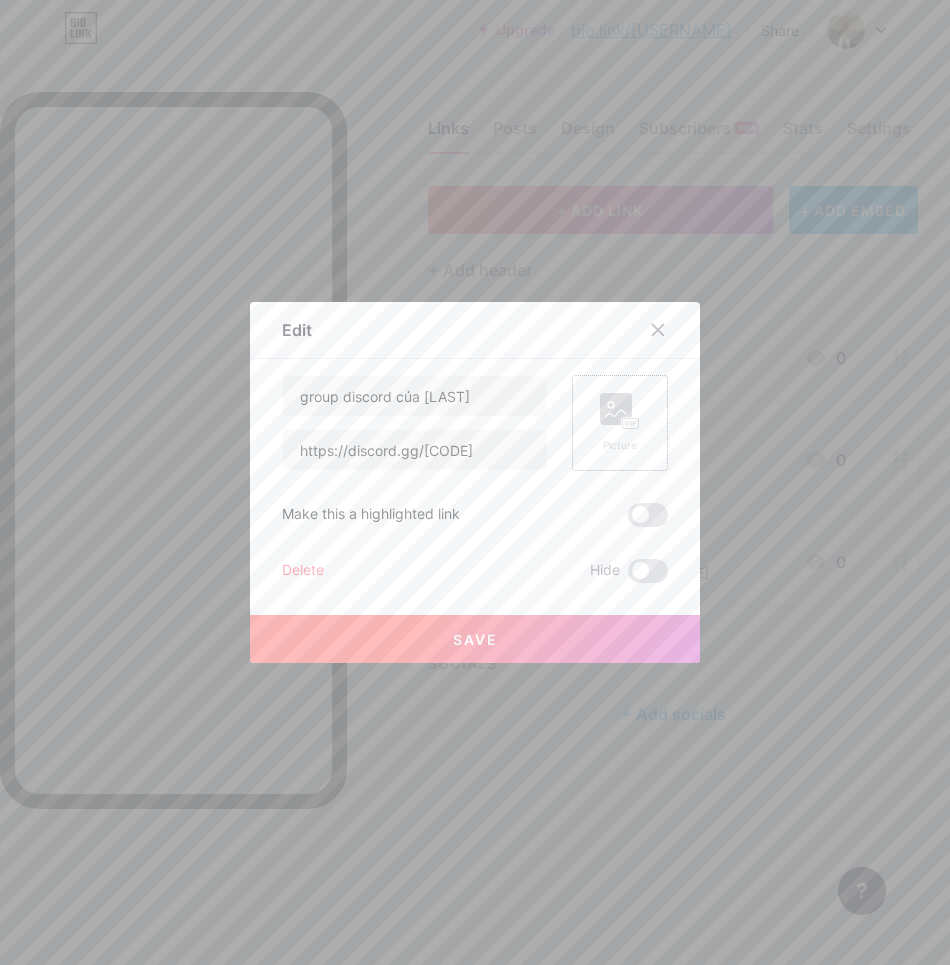 click 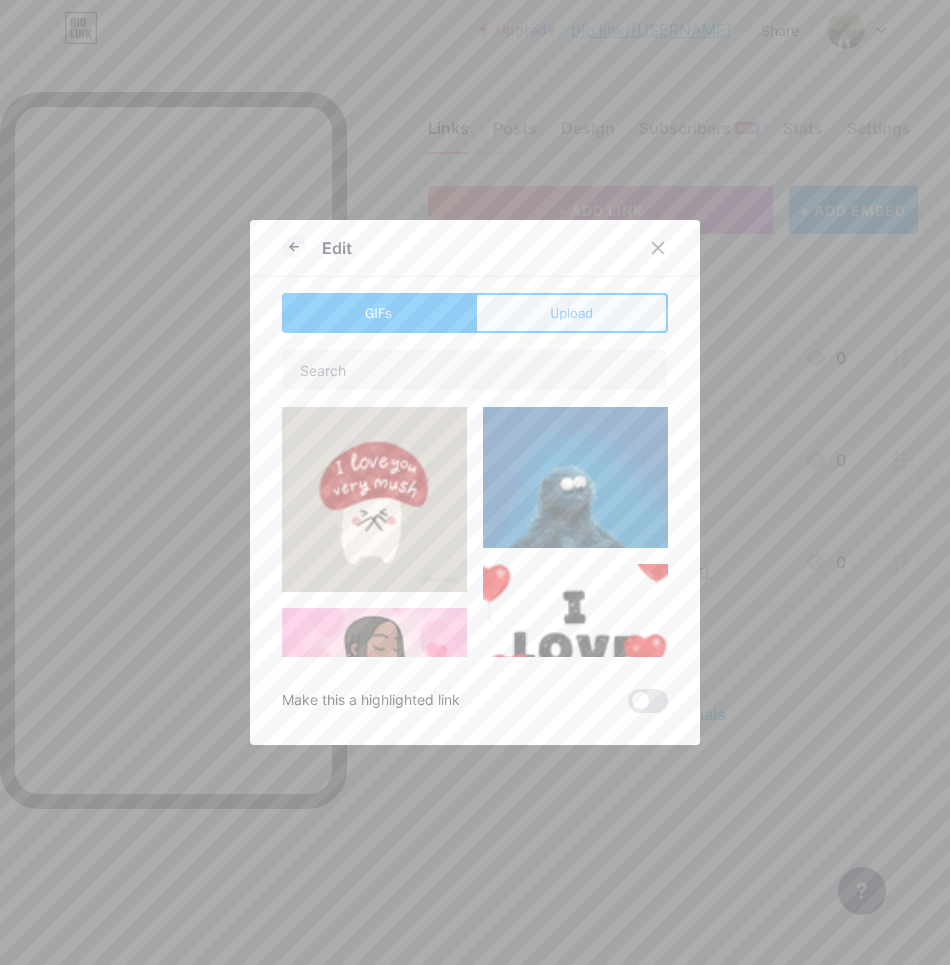 click on "Upload" at bounding box center (571, 313) 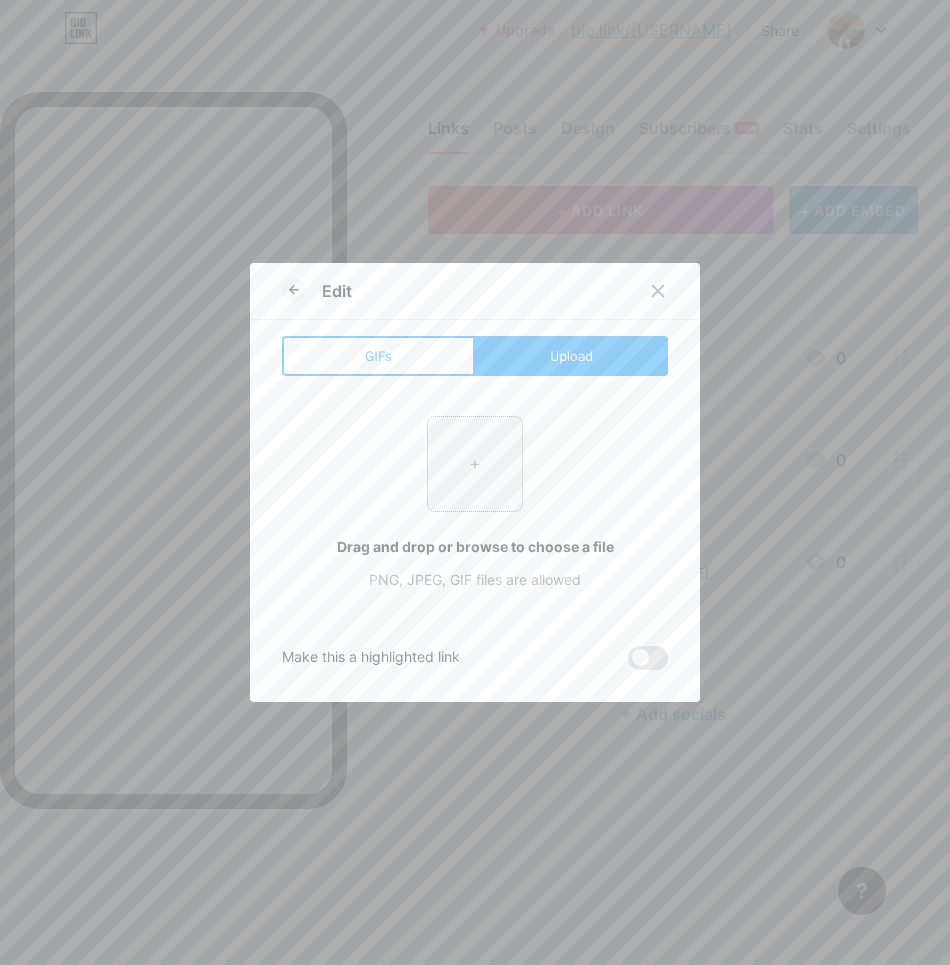 click at bounding box center (475, 464) 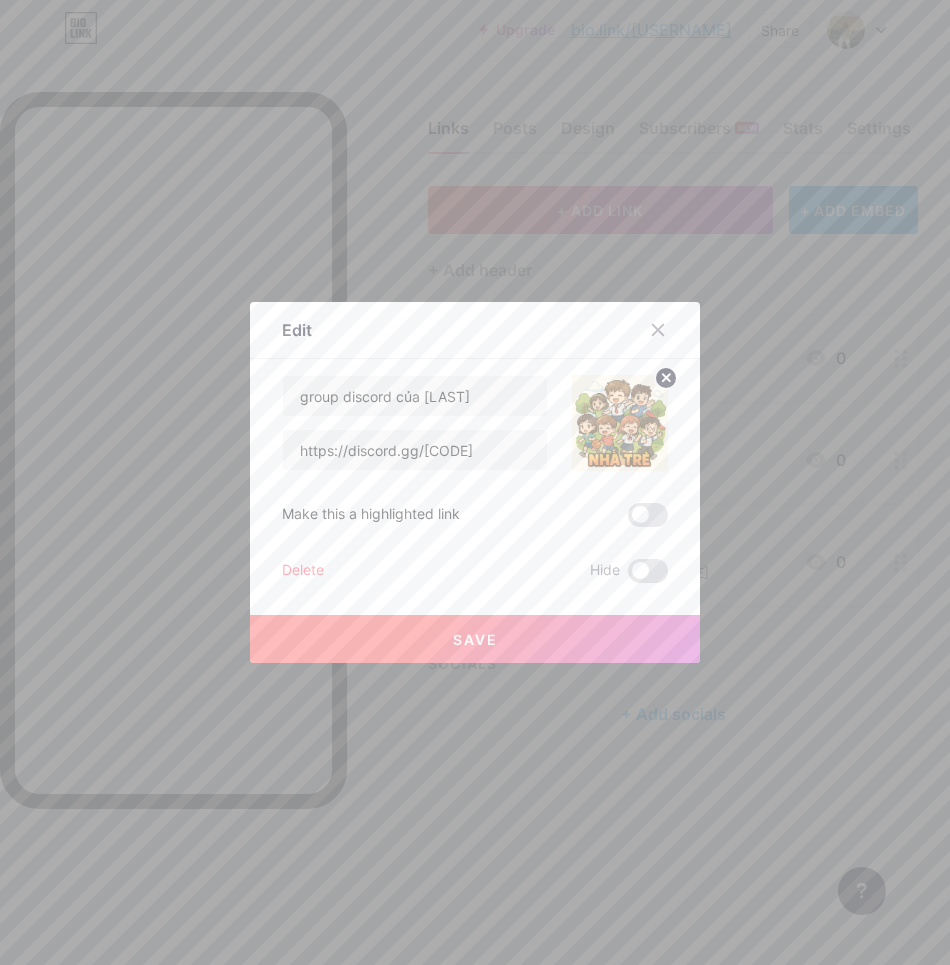 click on "Save" at bounding box center [475, 639] 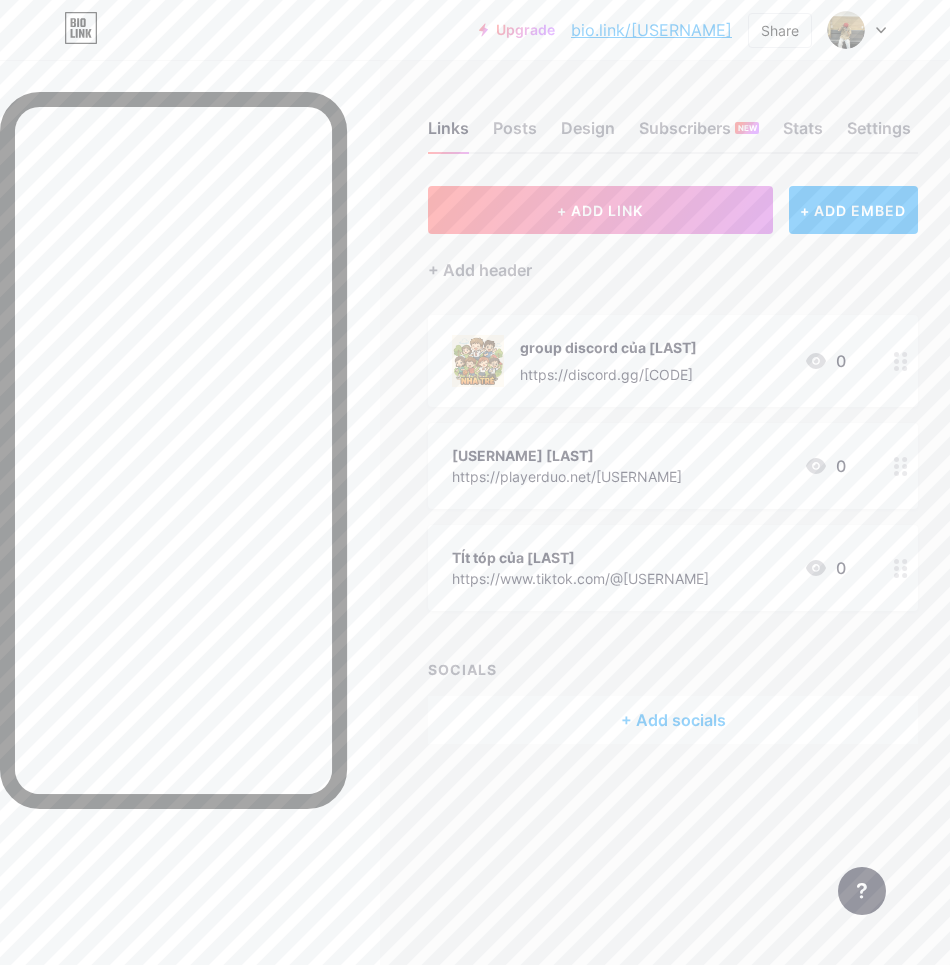click 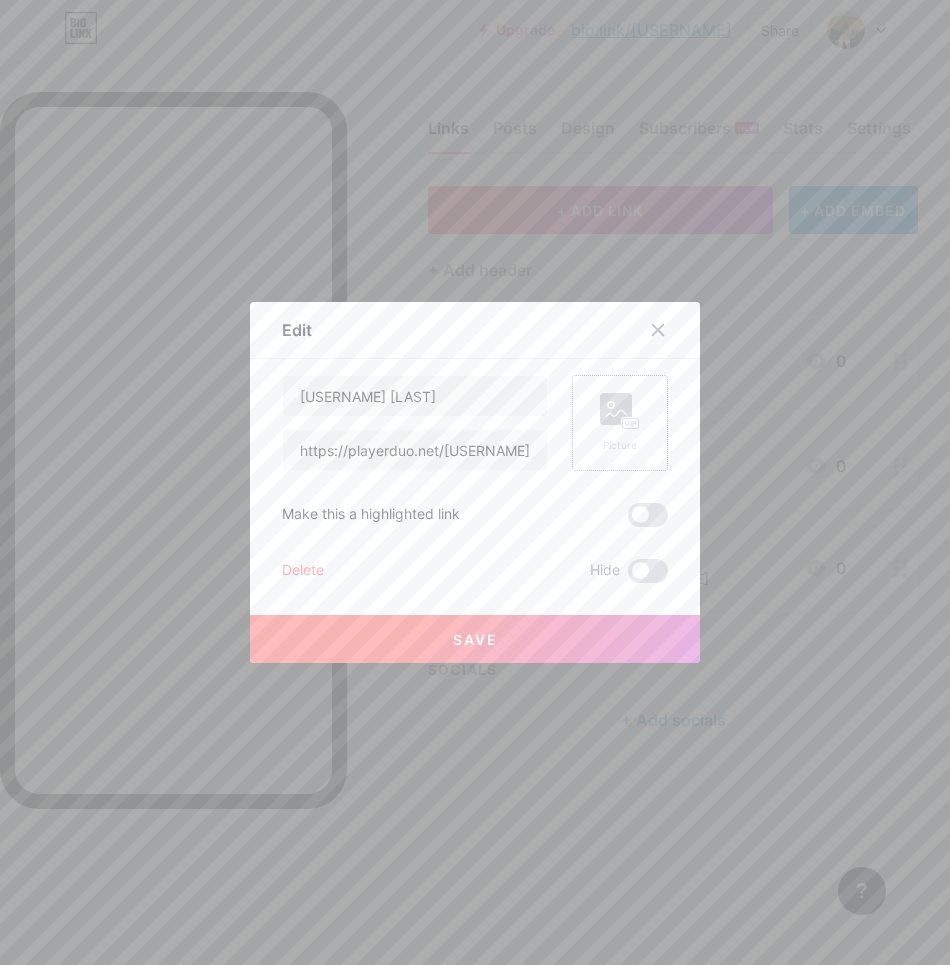click on "Picture" at bounding box center (620, 423) 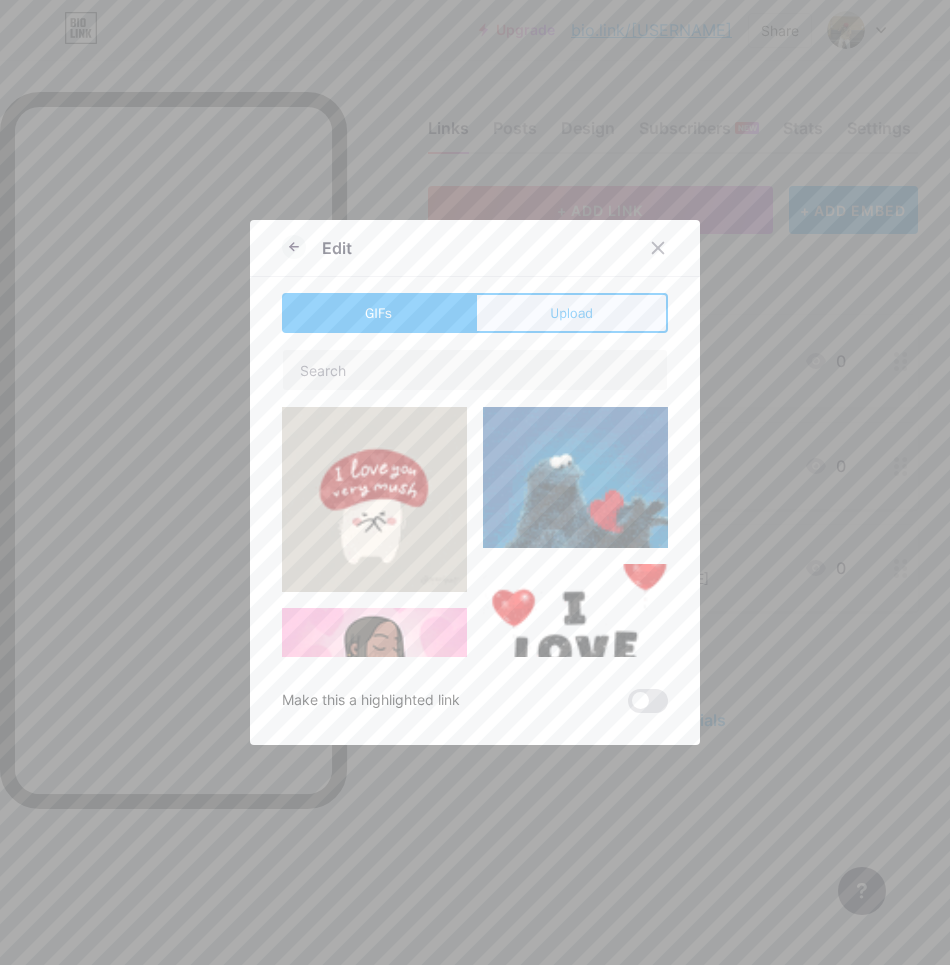 click on "Upload" at bounding box center [571, 313] 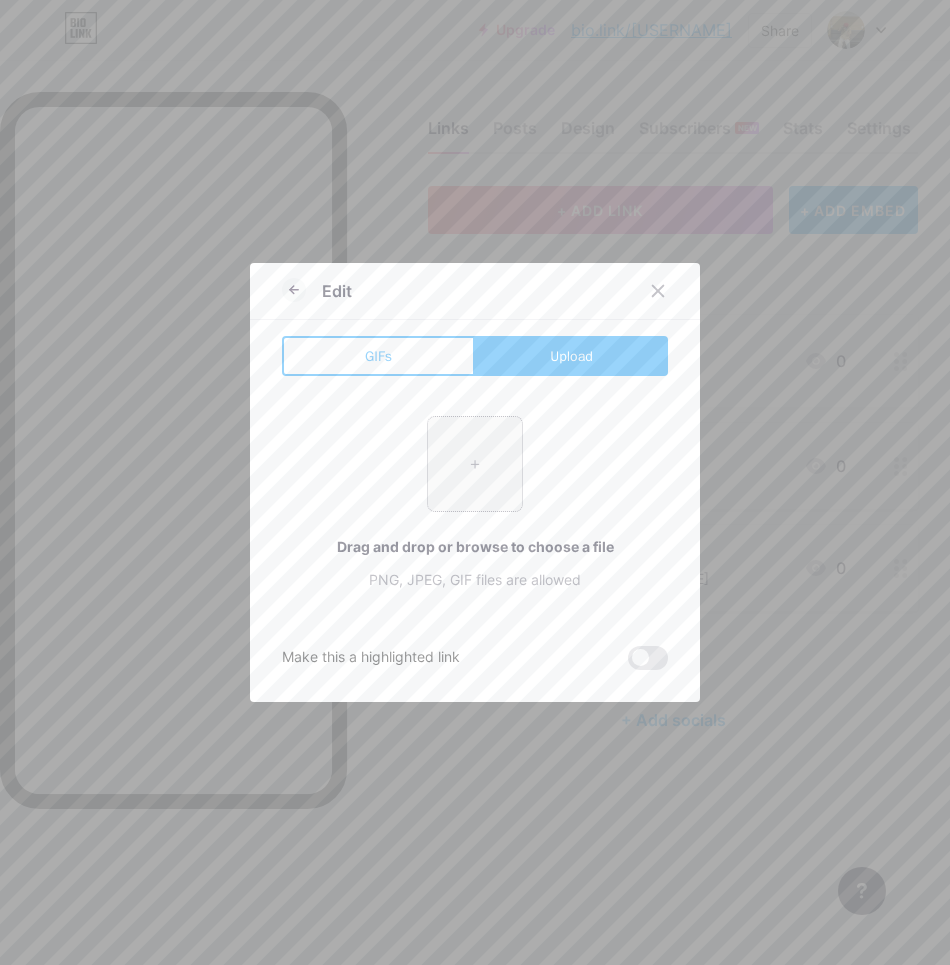 click at bounding box center (475, 464) 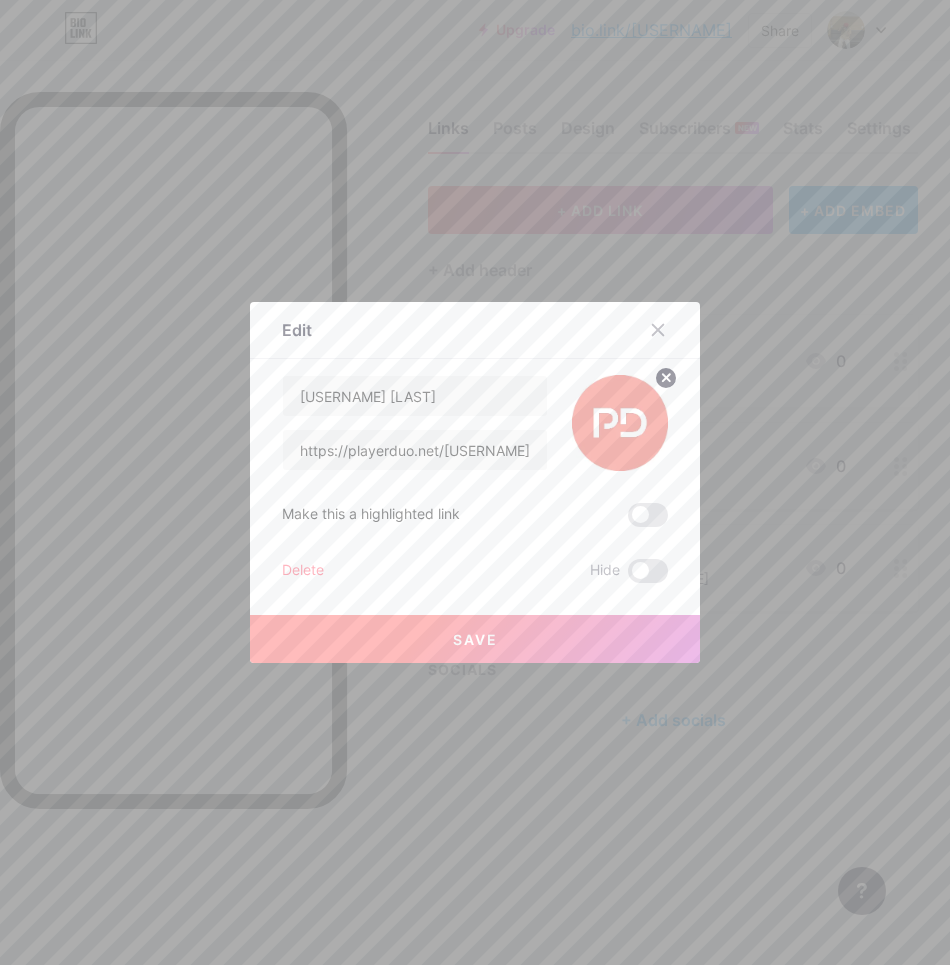 click on "Save" at bounding box center [475, 639] 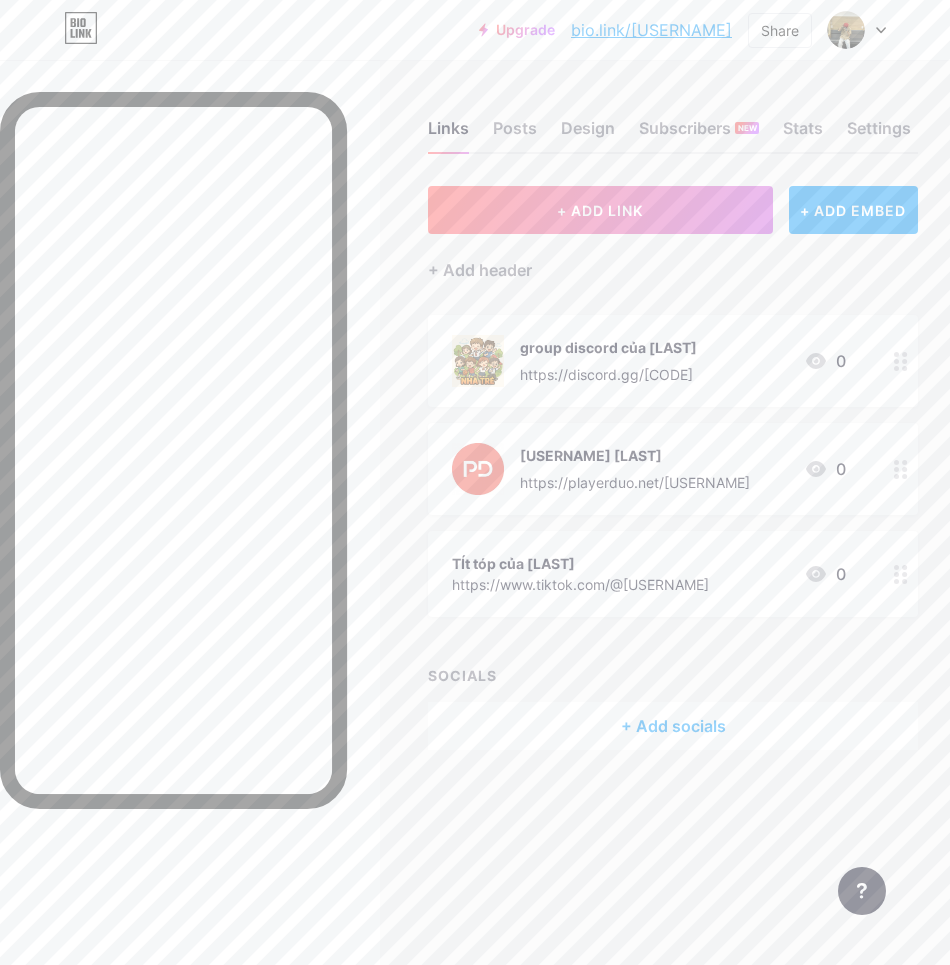 click on "TÍt tóp của [LAST]" at bounding box center [580, 563] 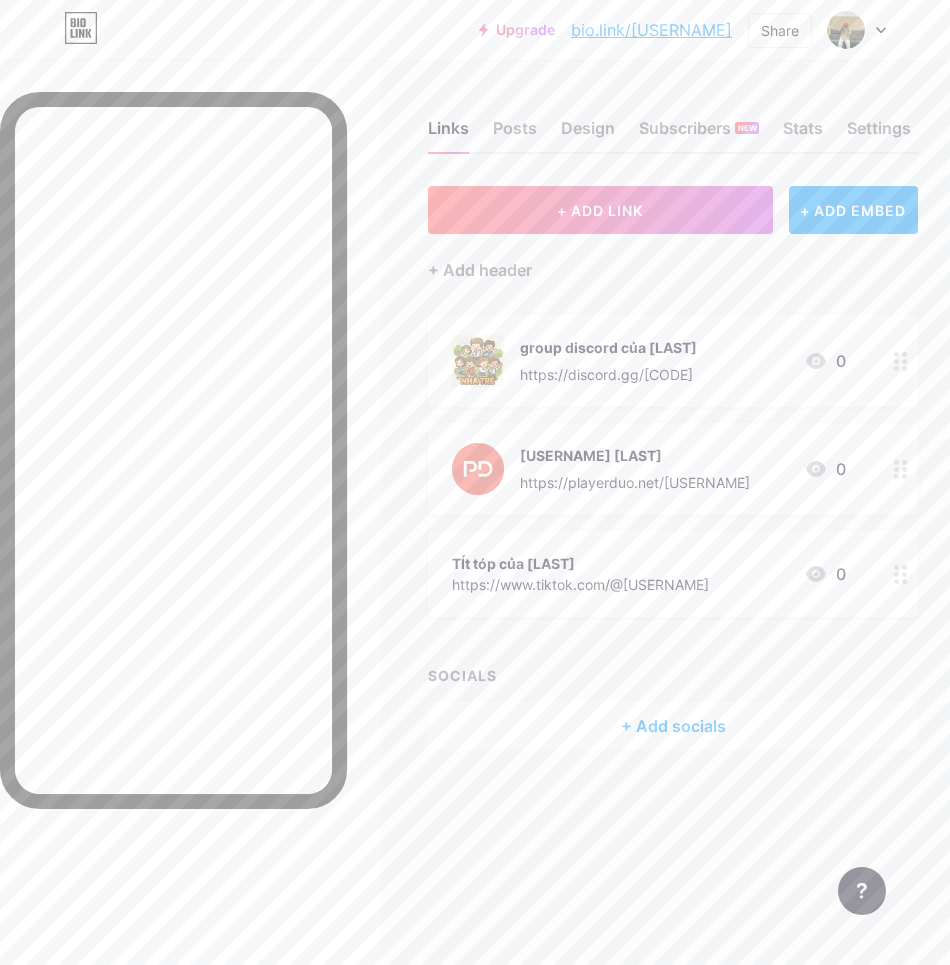 click on "Picture" at bounding box center [620, 445] 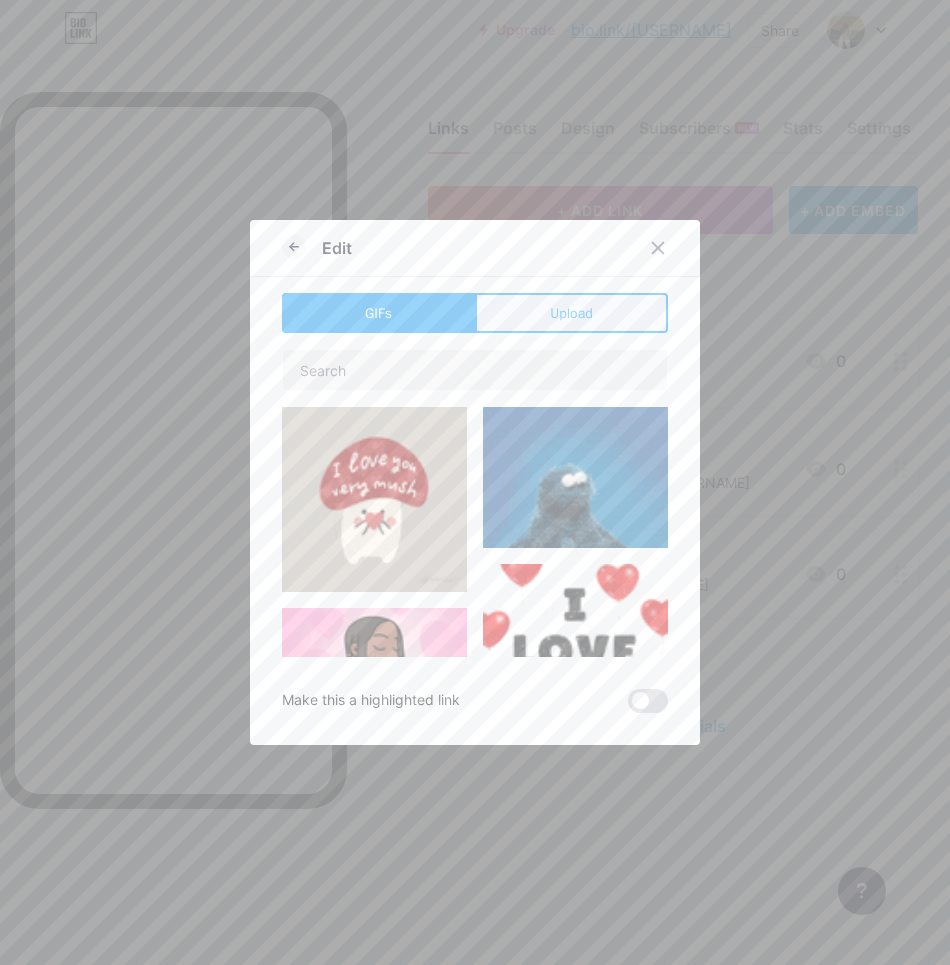 click on "Upload" at bounding box center [571, 313] 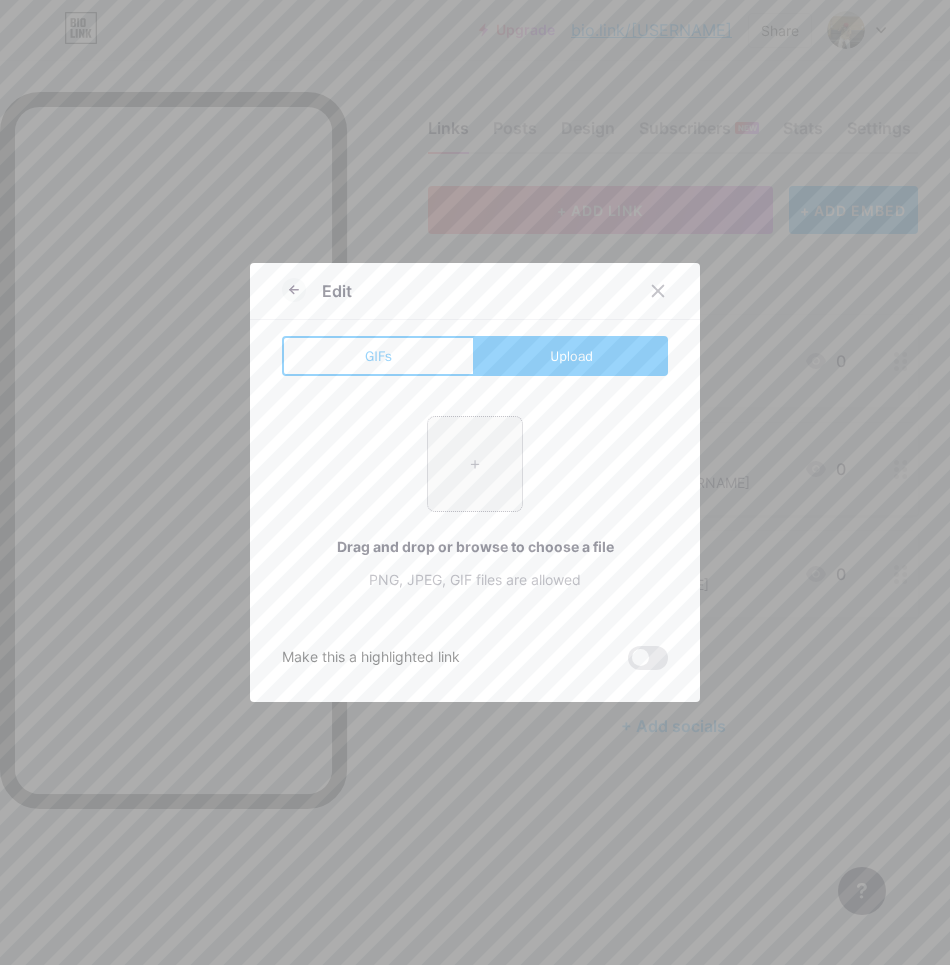 click at bounding box center (475, 464) 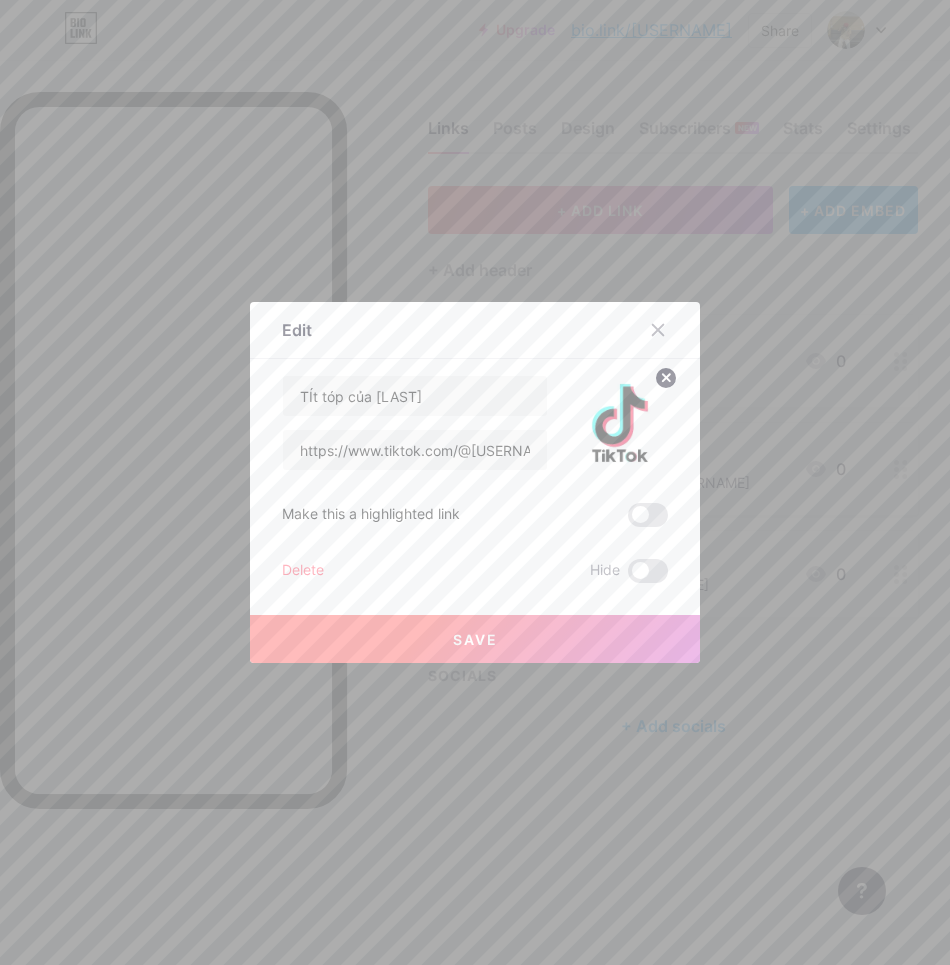 click on "Save" at bounding box center (475, 639) 